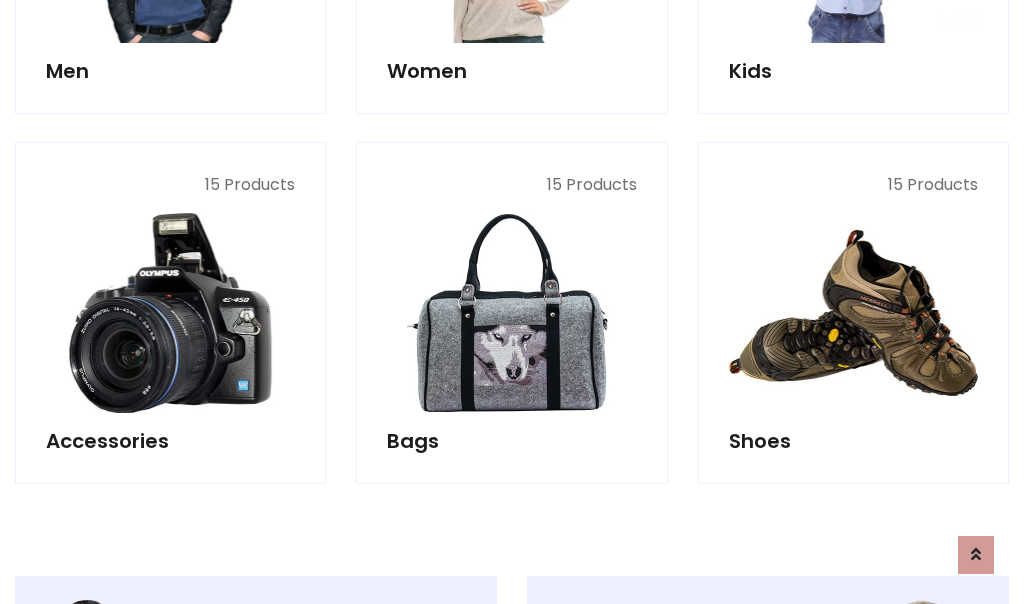 scroll, scrollTop: 853, scrollLeft: 0, axis: vertical 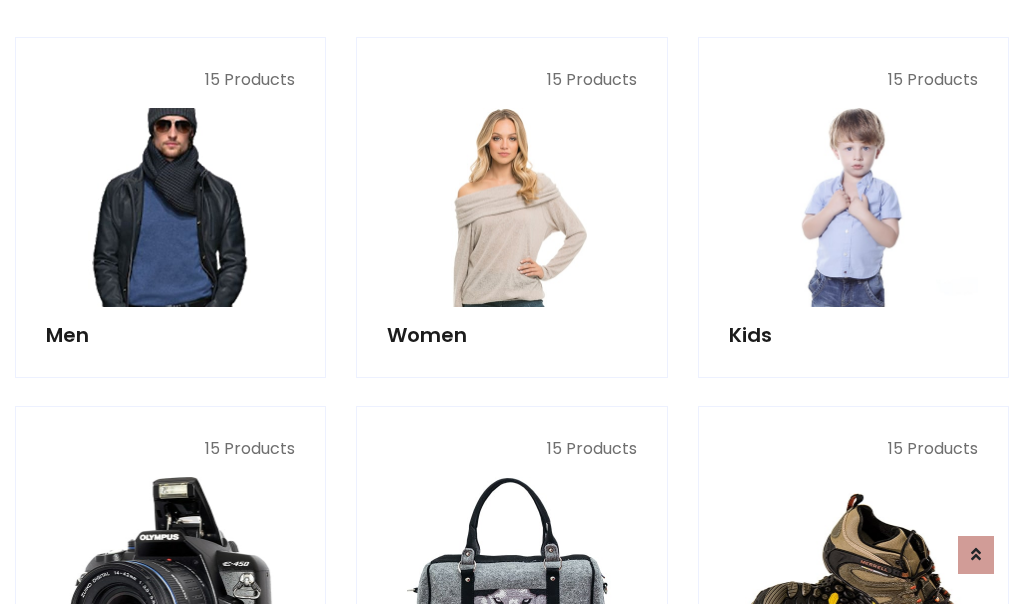 click at bounding box center (170, 207) 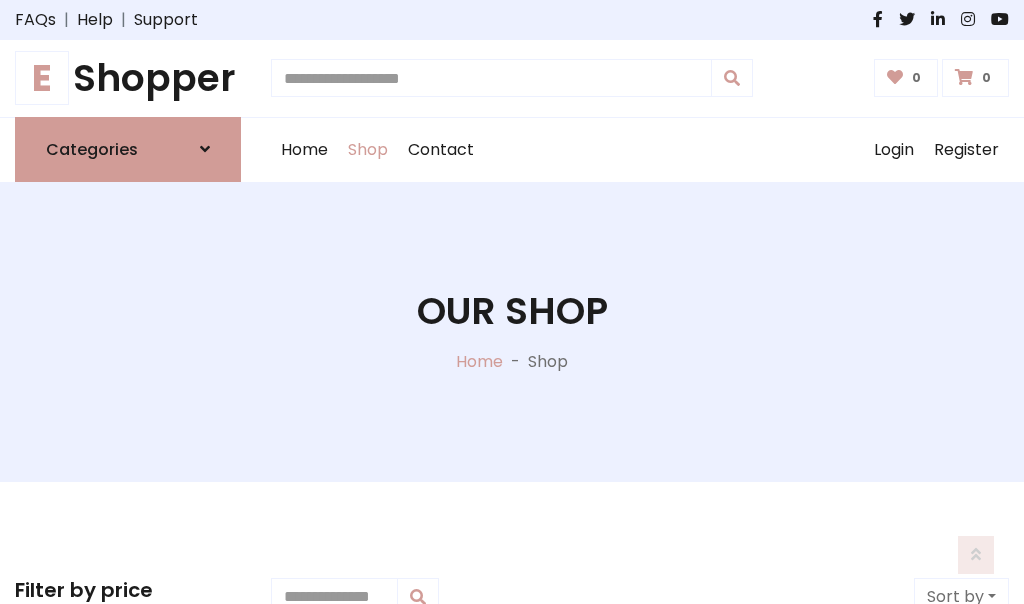 scroll, scrollTop: 807, scrollLeft: 0, axis: vertical 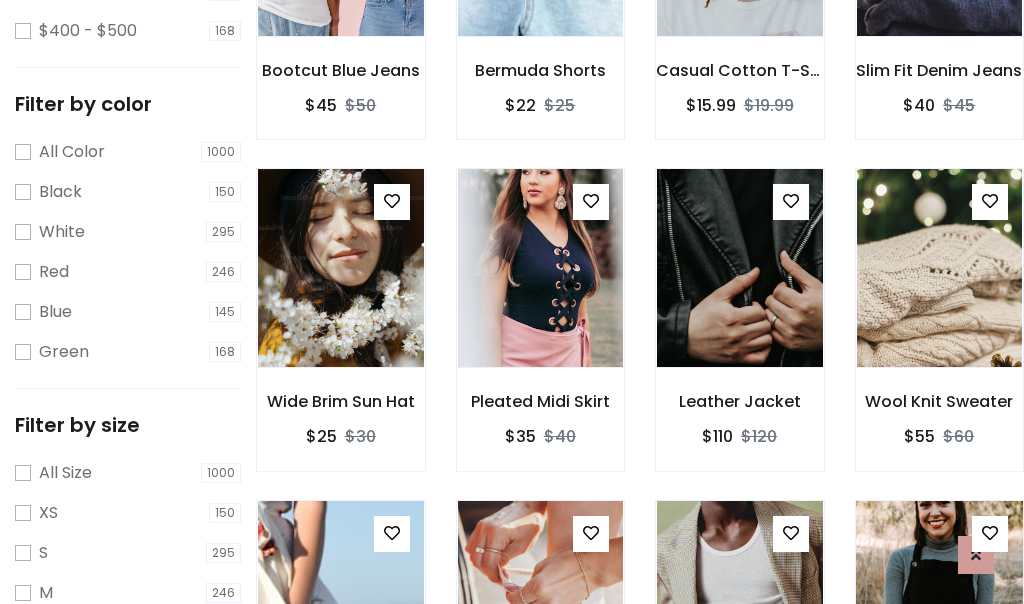 click at bounding box center (939, 600) 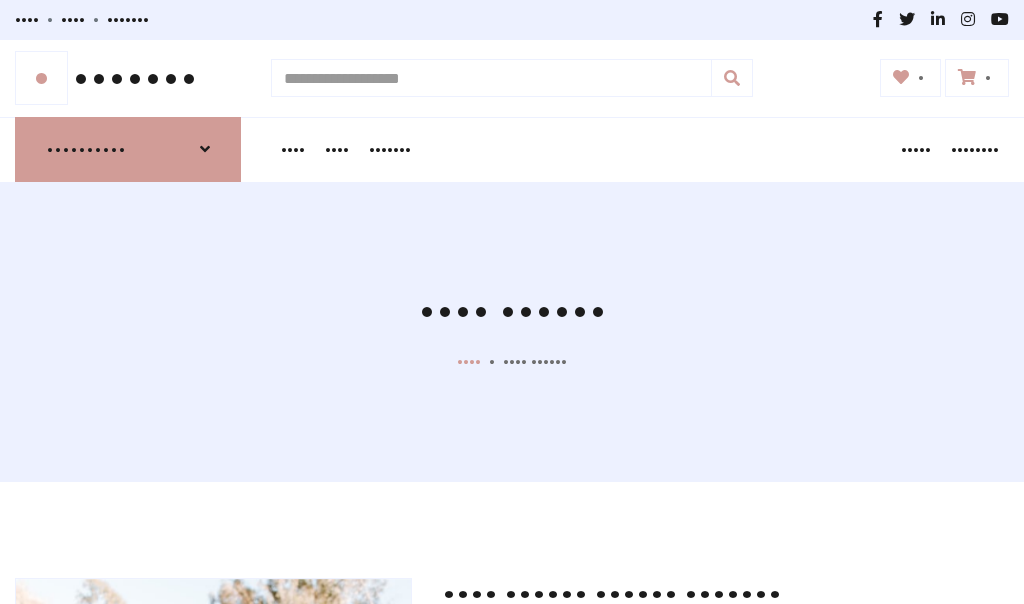 scroll, scrollTop: 0, scrollLeft: 0, axis: both 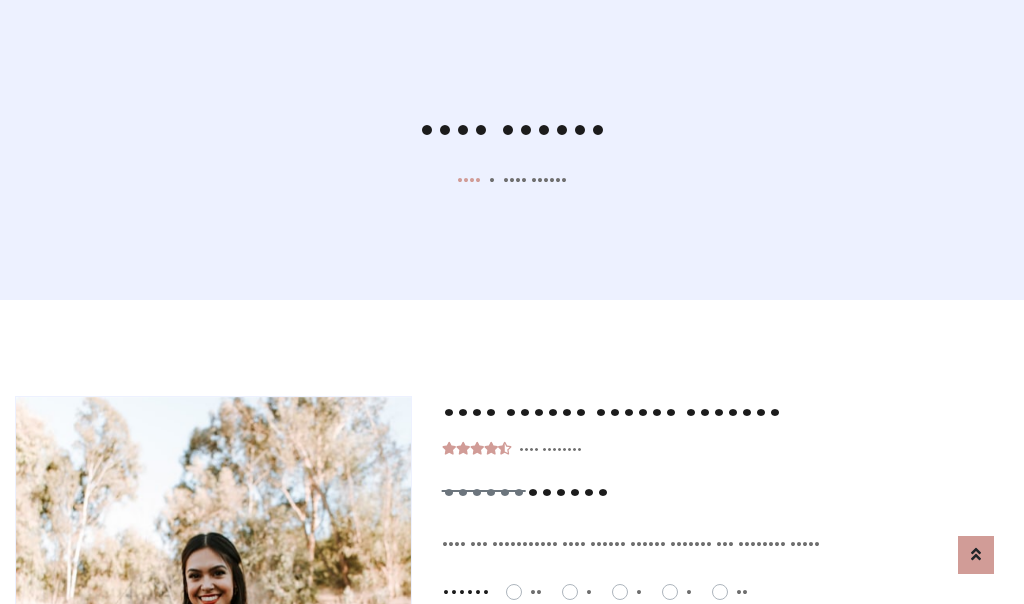 click on "•••" at bounding box center [695, 616] 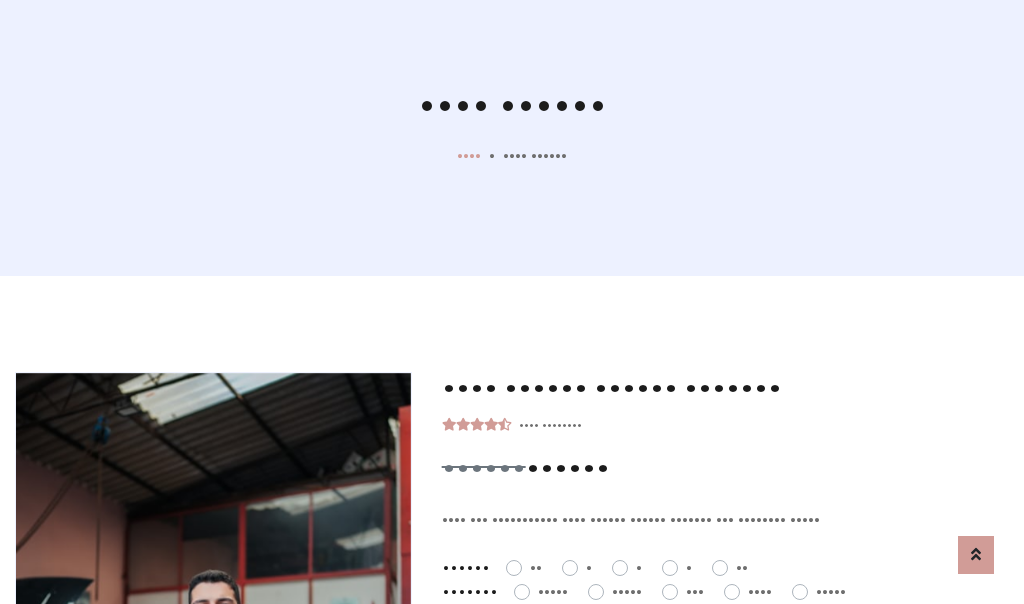 click on "••• •• ••••" at bounding box center (647, 655) 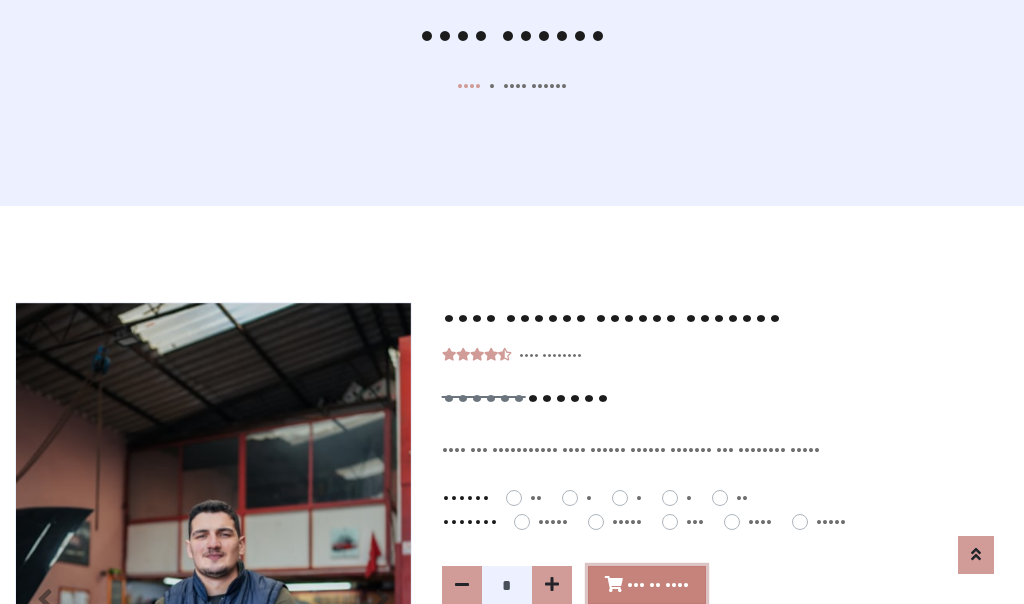 scroll, scrollTop: 0, scrollLeft: 0, axis: both 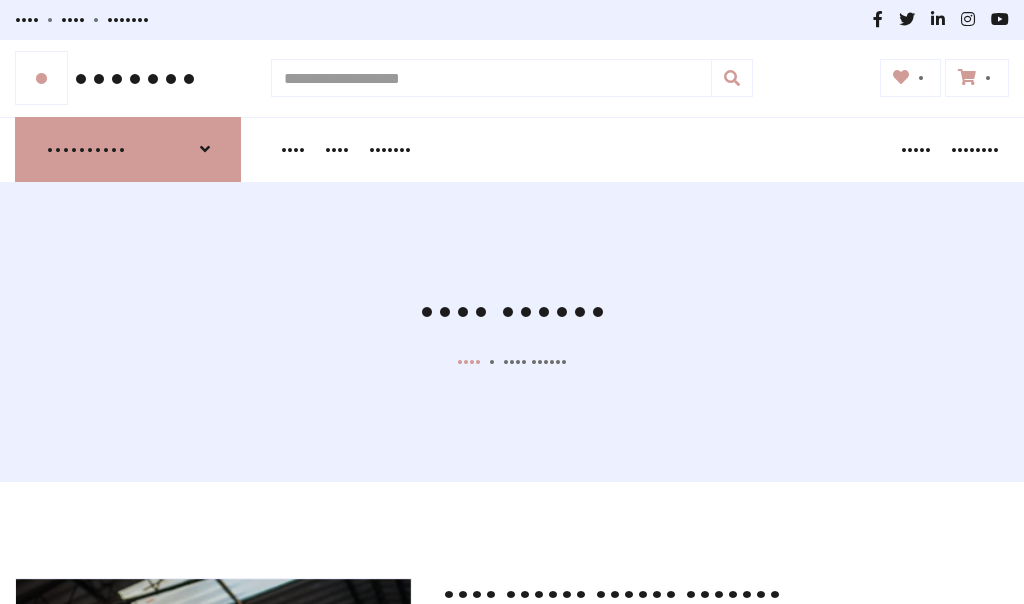 click at bounding box center [967, 77] 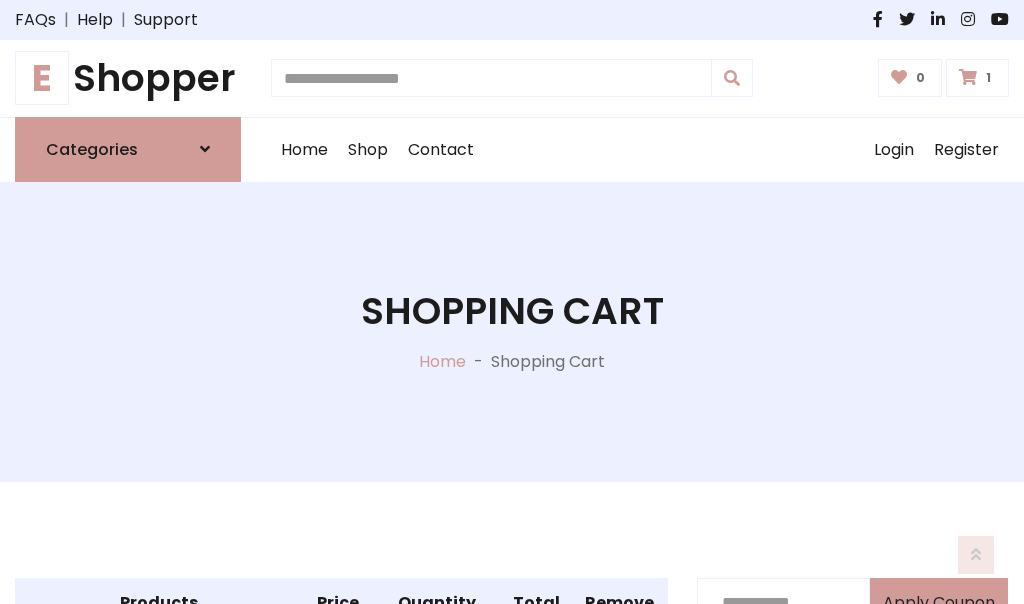 scroll, scrollTop: 474, scrollLeft: 0, axis: vertical 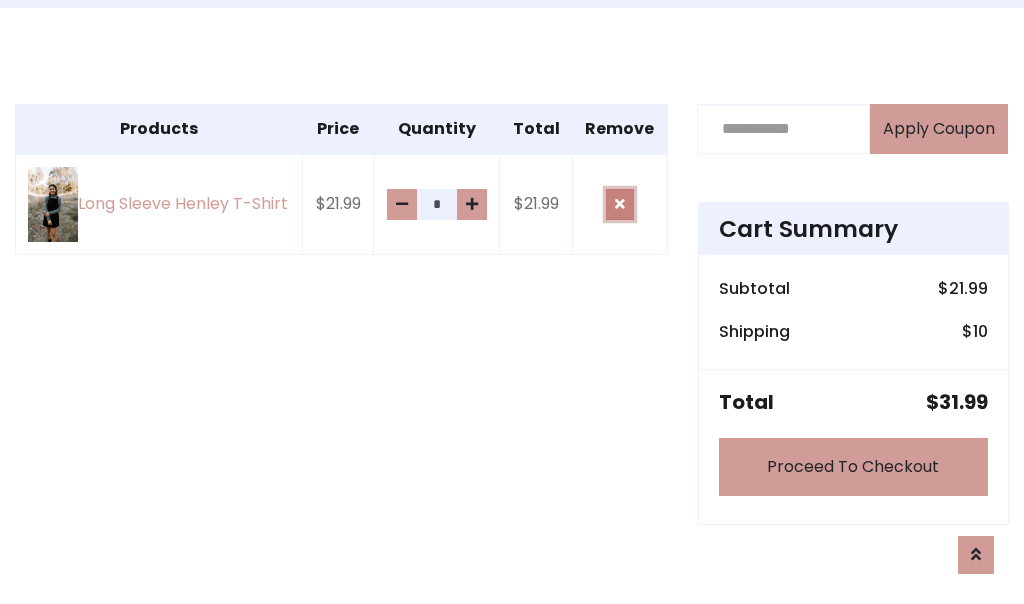click at bounding box center (620, 204) 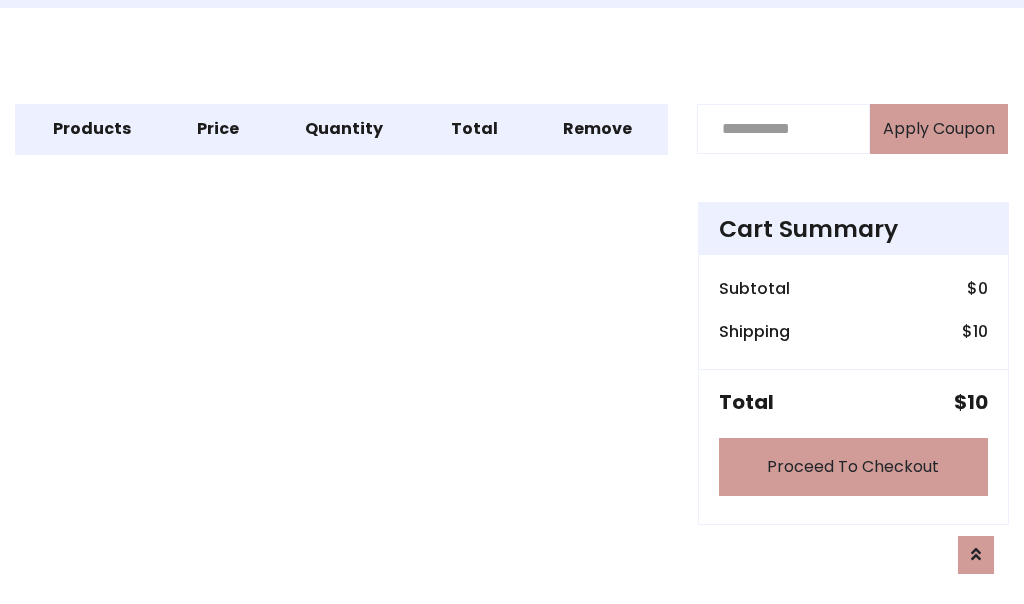 scroll, scrollTop: 247, scrollLeft: 0, axis: vertical 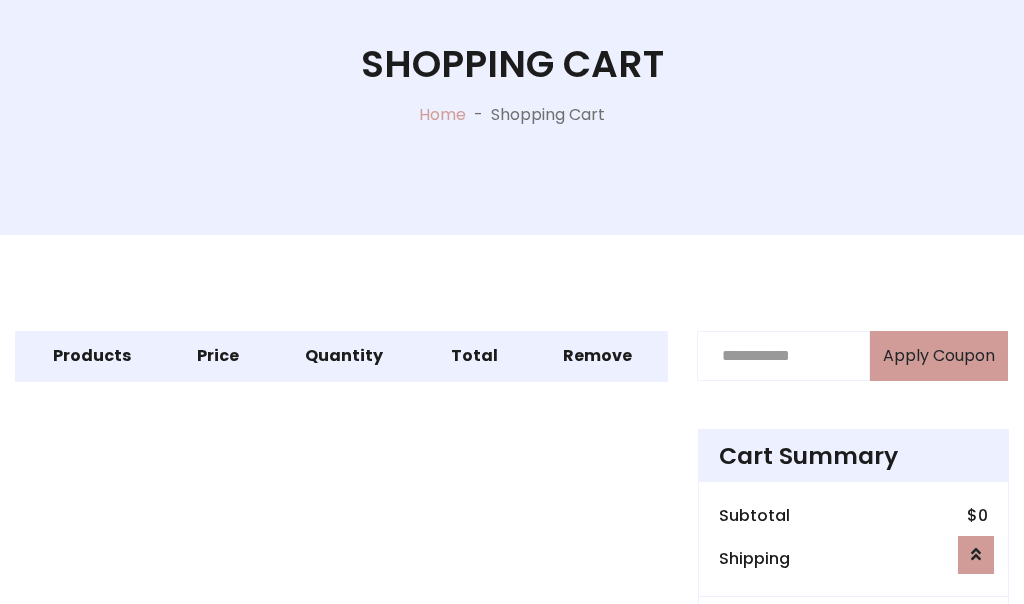 click on "Proceed To Checkout" at bounding box center (853, 694) 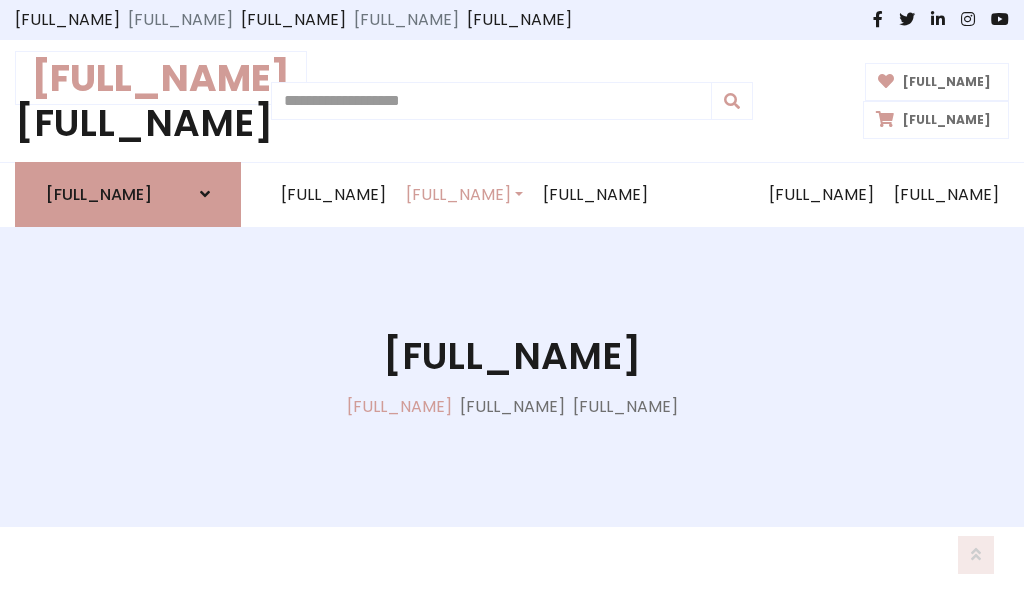 scroll, scrollTop: 137, scrollLeft: 0, axis: vertical 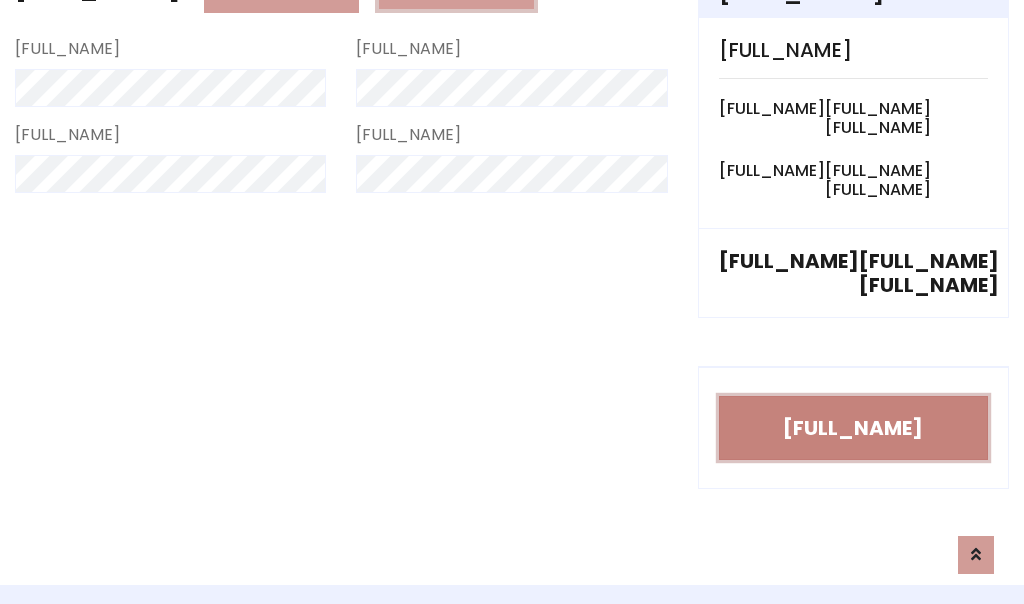 click on "Go to shipping" at bounding box center [853, 428] 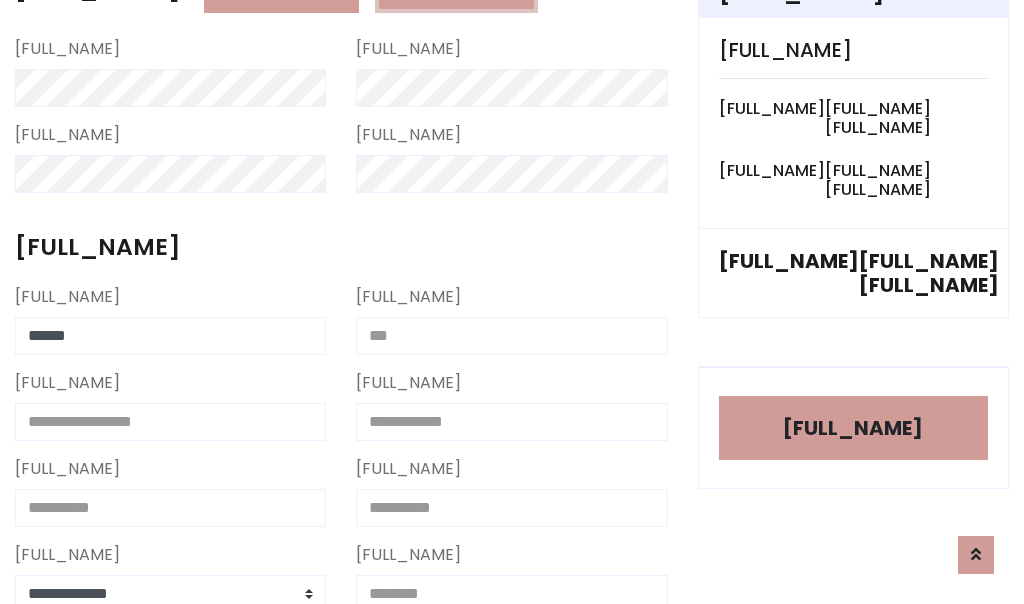 type on "******" 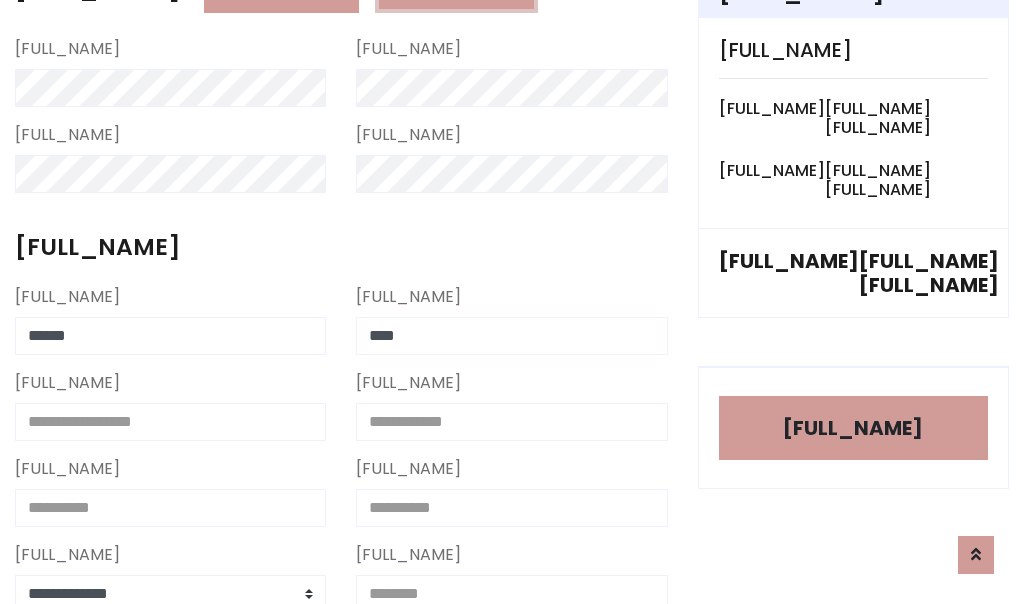 type on "****" 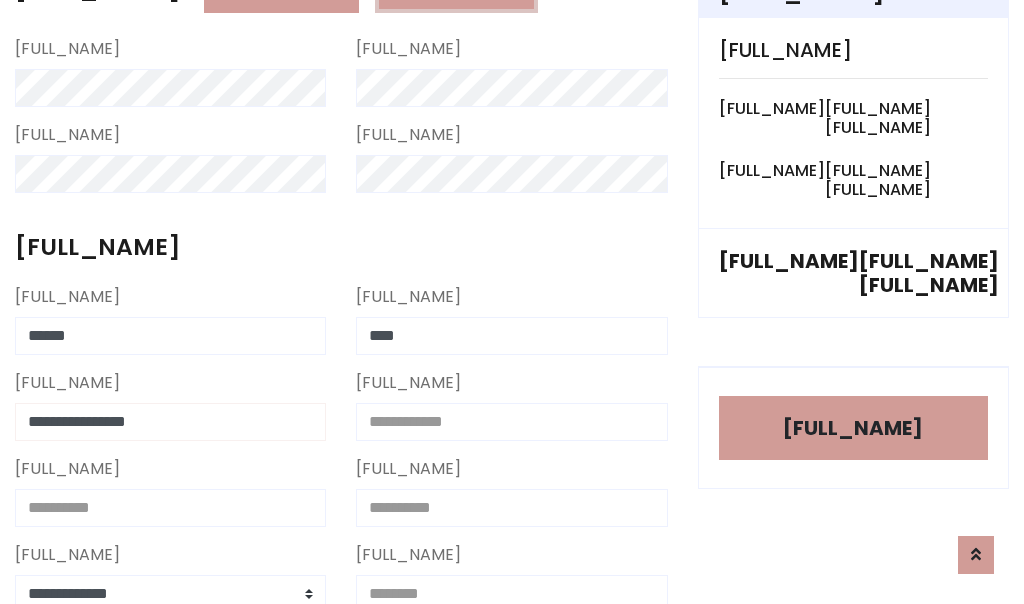 type on "**********" 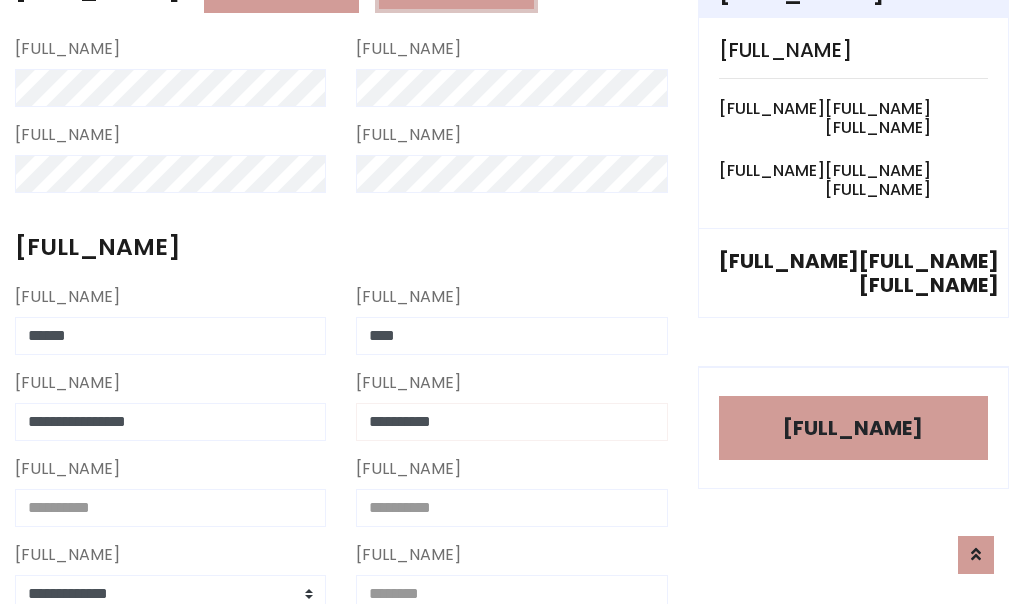 type on "**********" 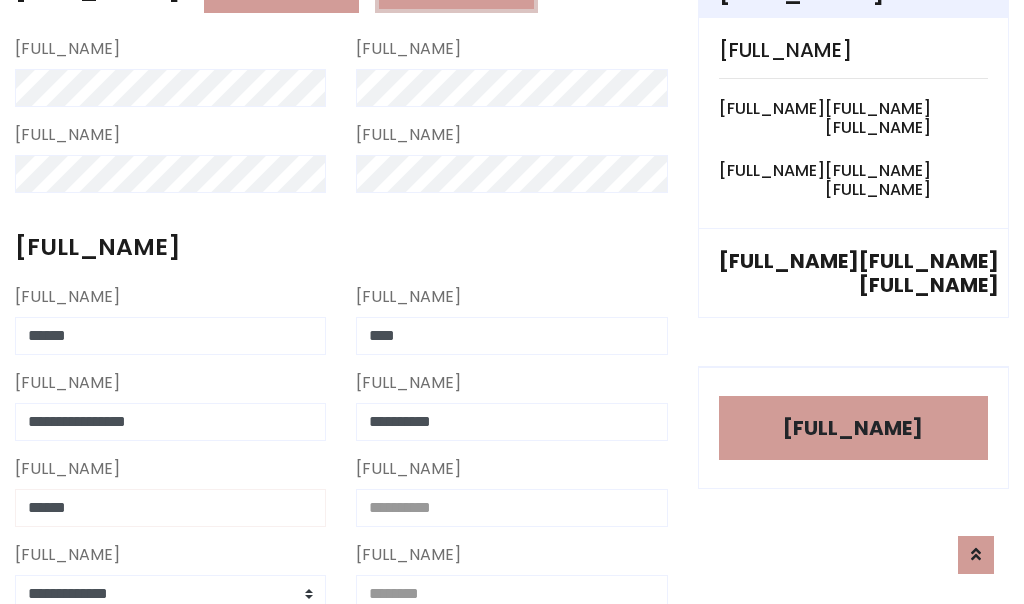 type on "******" 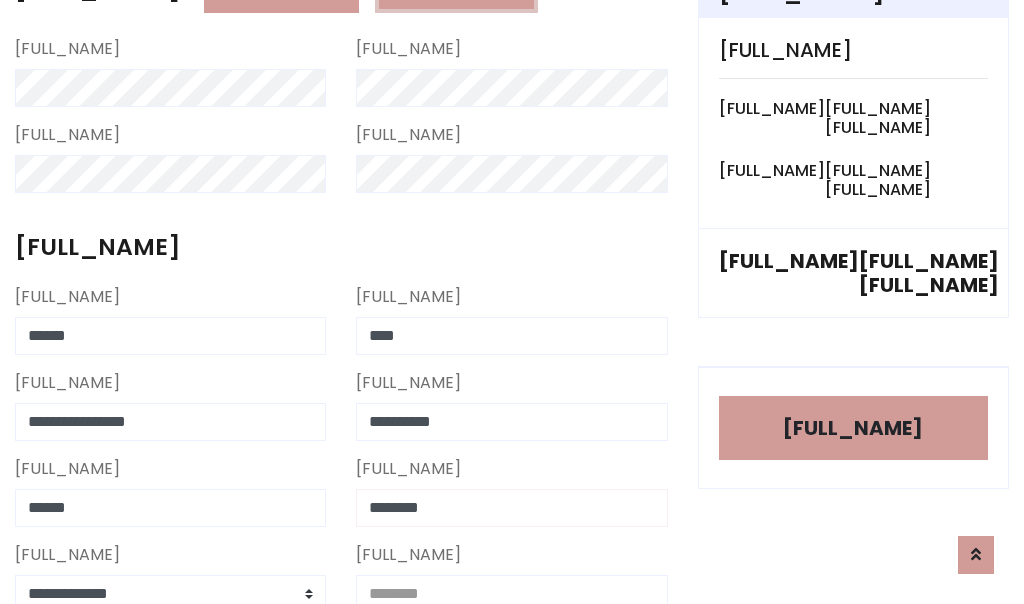 type on "********" 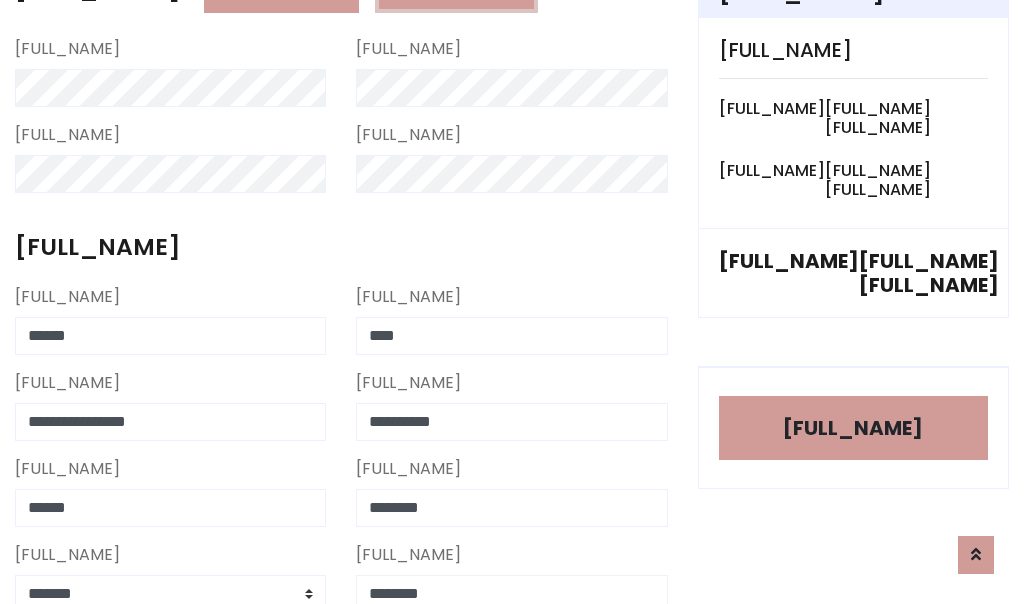type on "********" 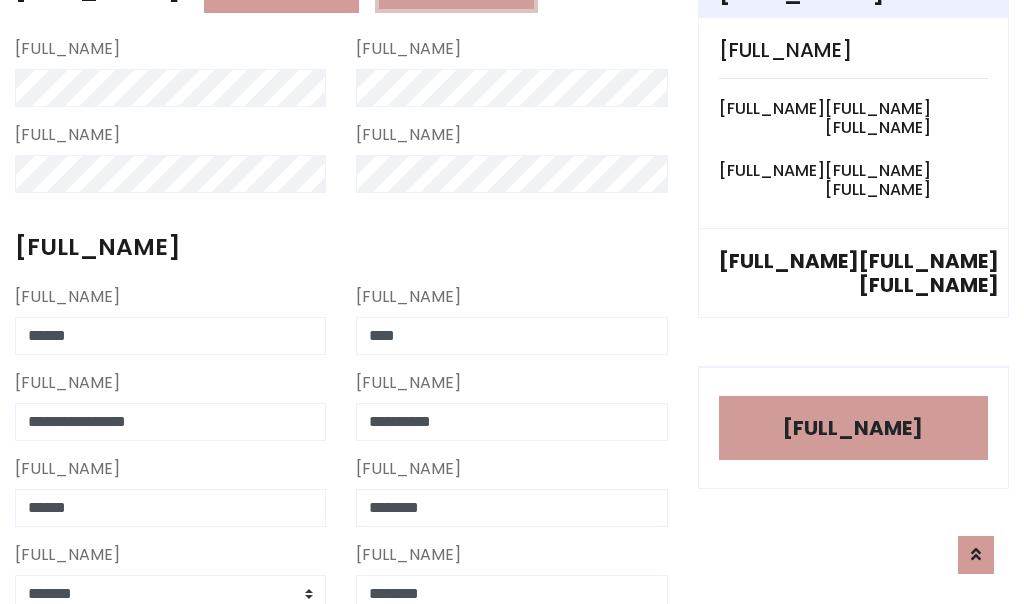 scroll, scrollTop: 991, scrollLeft: 0, axis: vertical 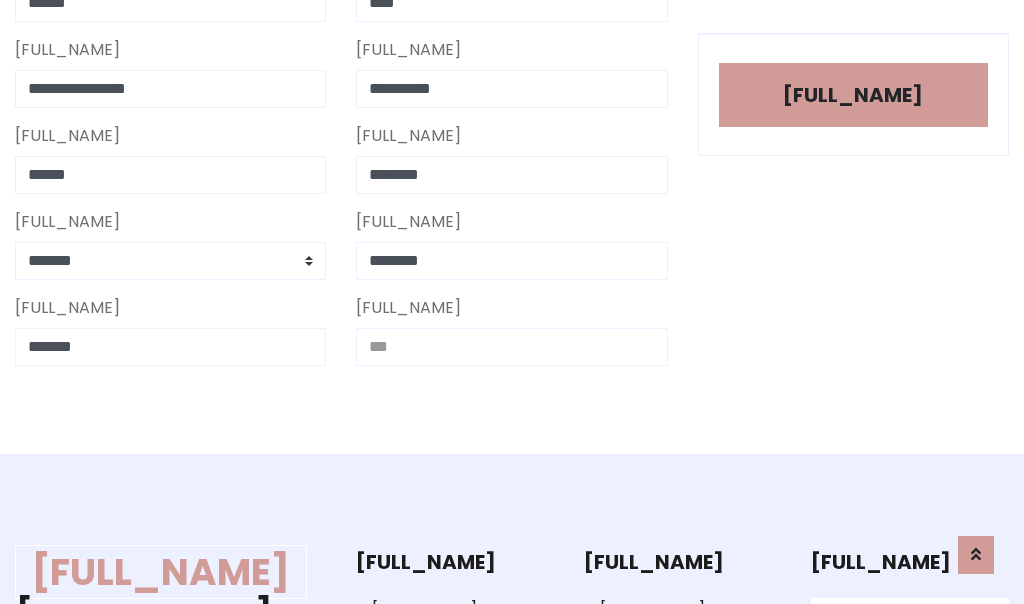 type on "*******" 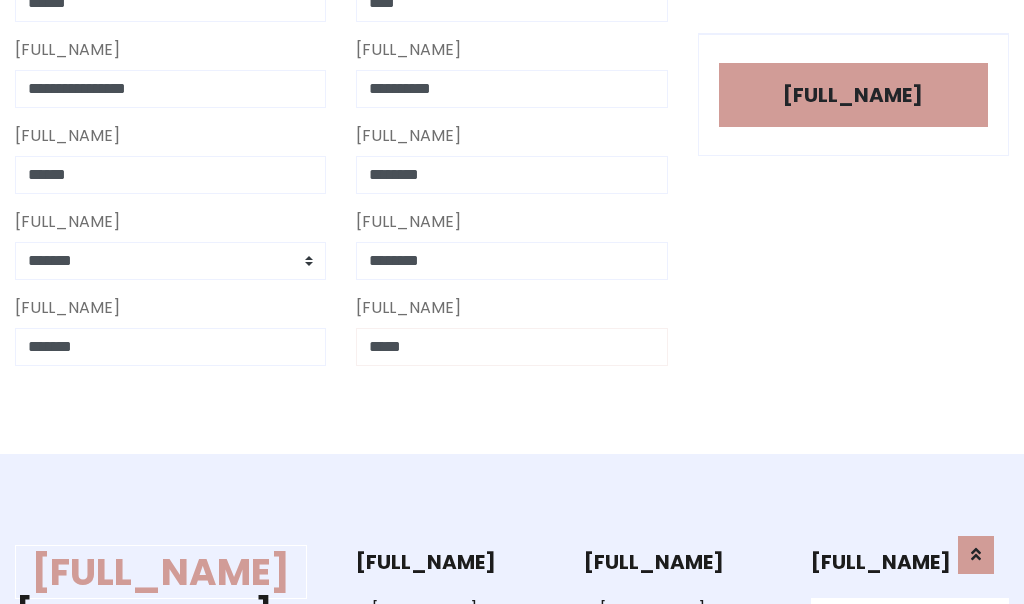 scroll, scrollTop: 403, scrollLeft: 0, axis: vertical 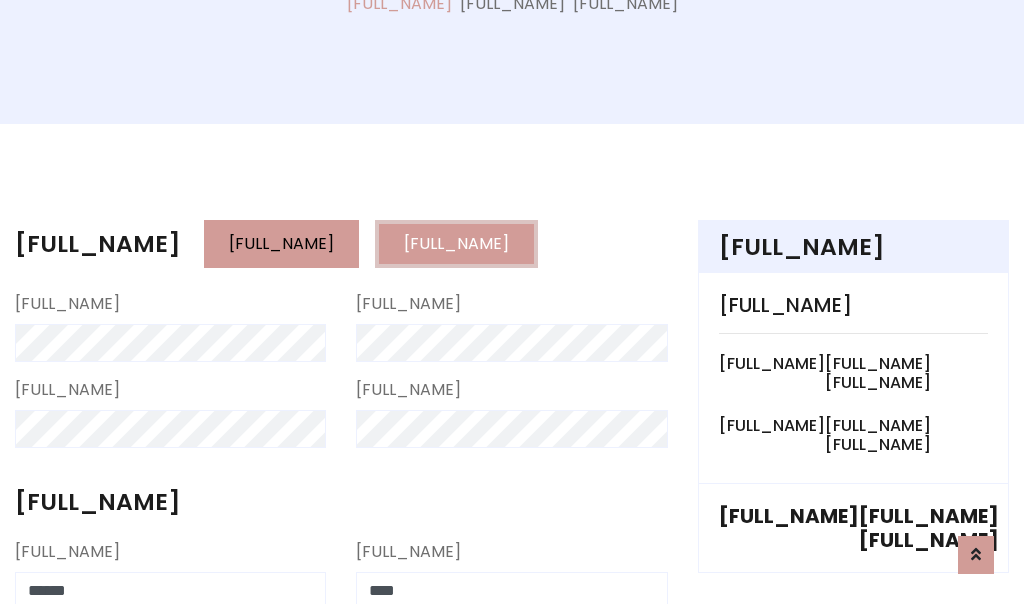 type on "*****" 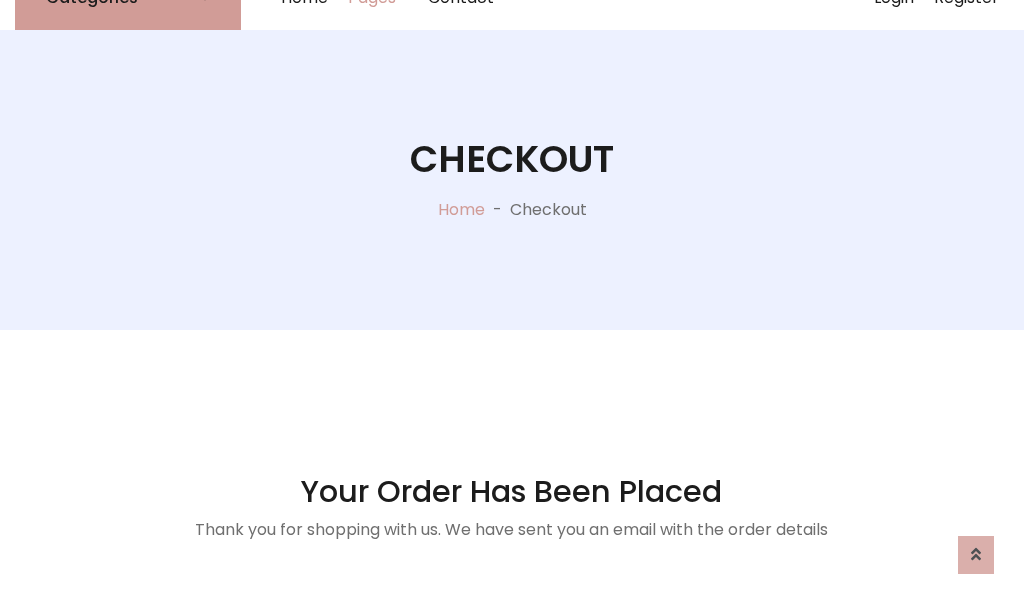 scroll, scrollTop: 0, scrollLeft: 0, axis: both 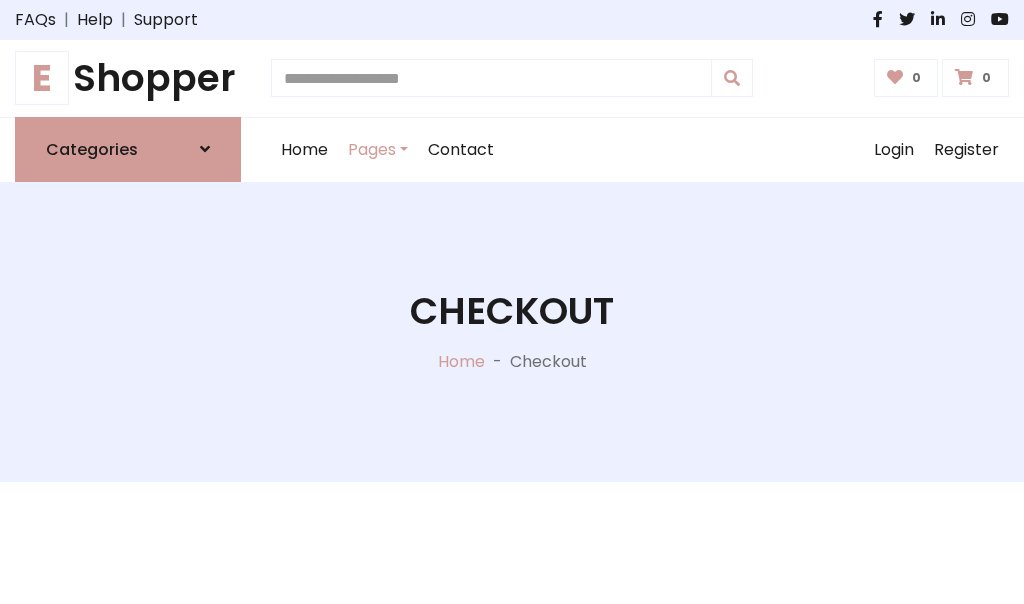 click on "E Shopper" at bounding box center [128, 78] 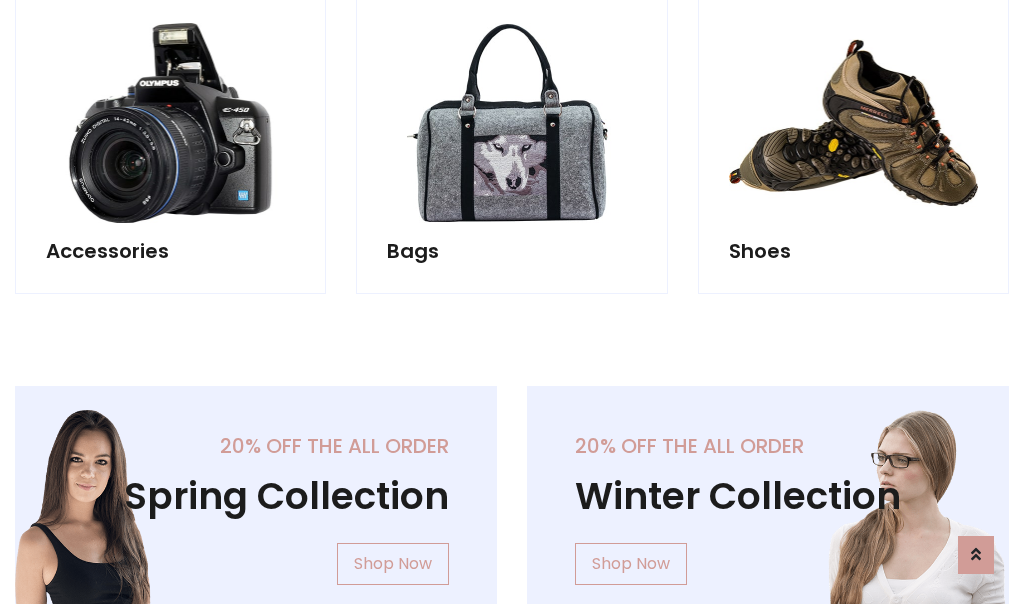 scroll, scrollTop: 770, scrollLeft: 0, axis: vertical 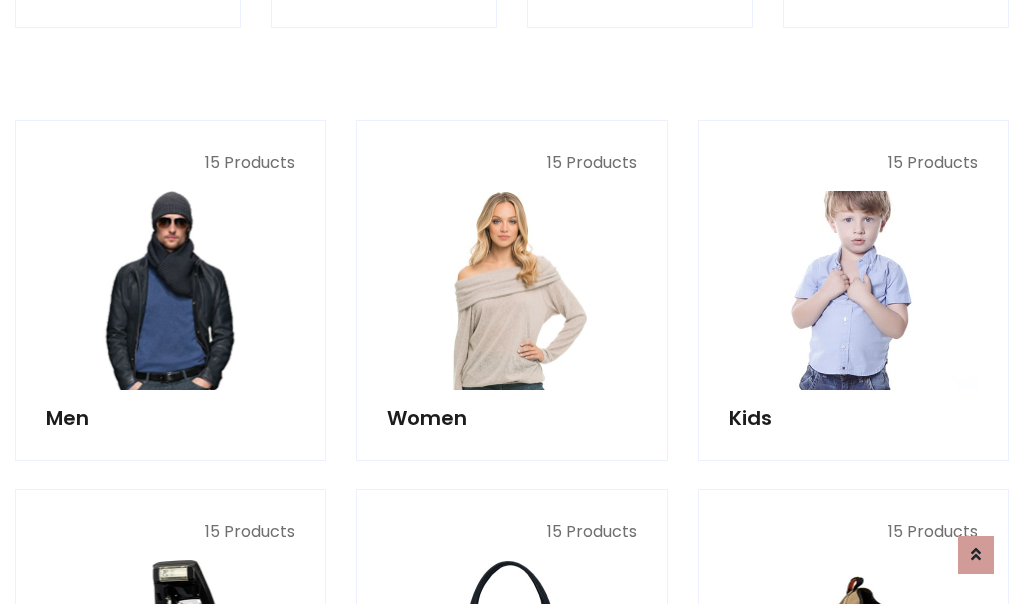 click at bounding box center [853, 290] 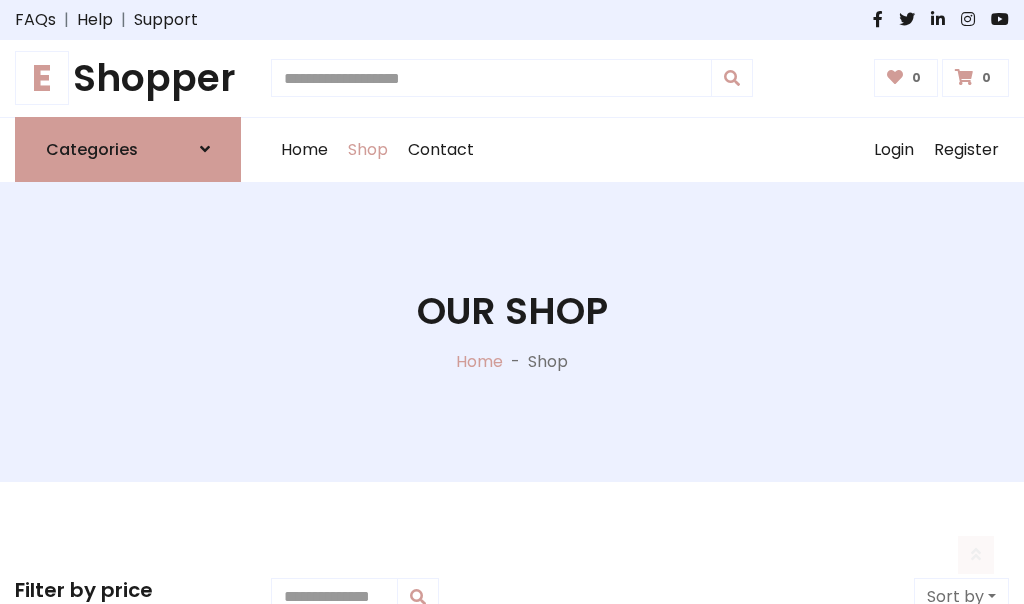 scroll, scrollTop: 549, scrollLeft: 0, axis: vertical 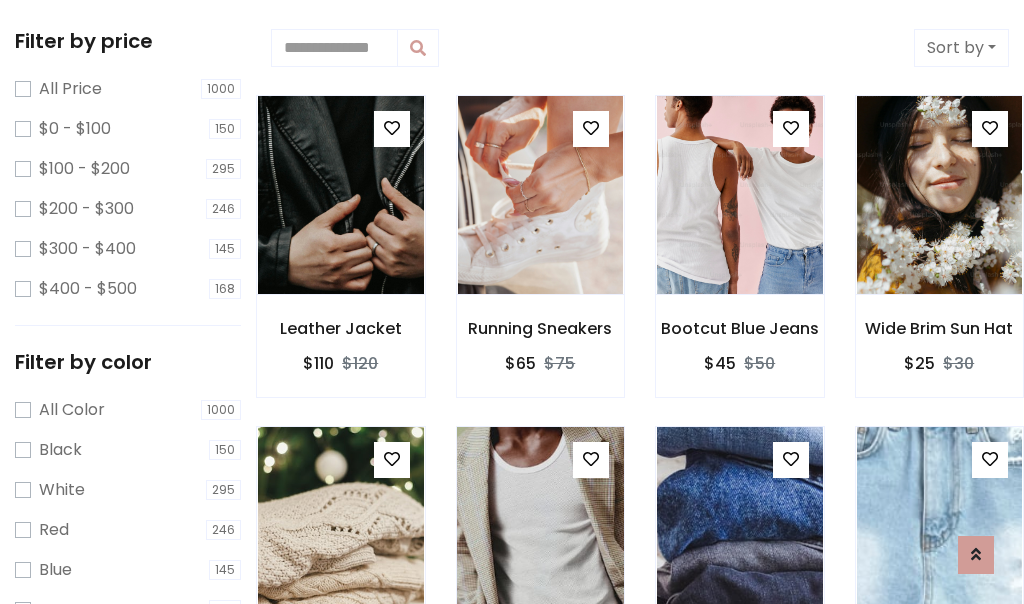 click at bounding box center (392, 128) 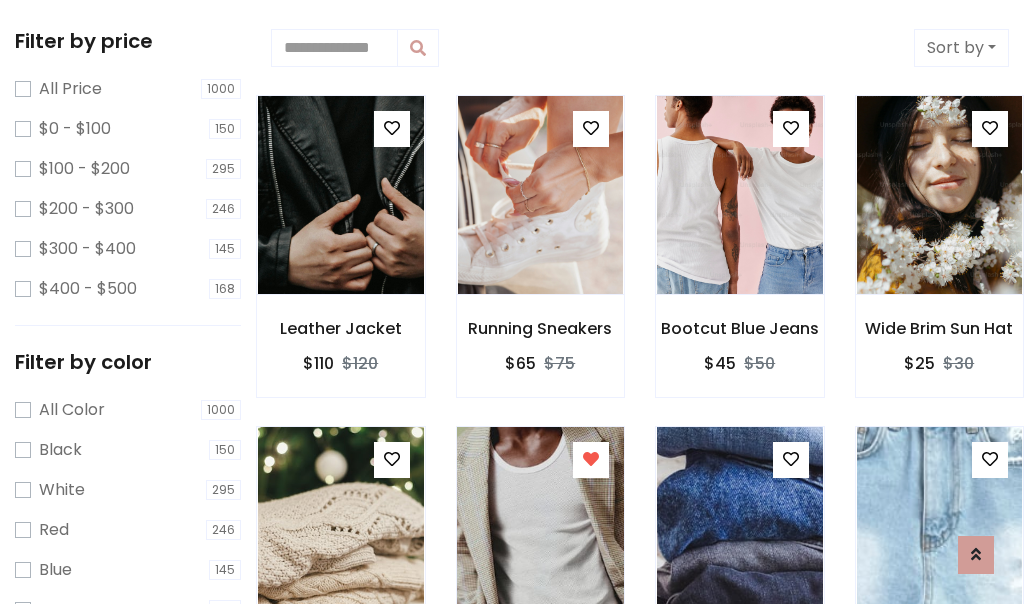 click at bounding box center (540, 526) 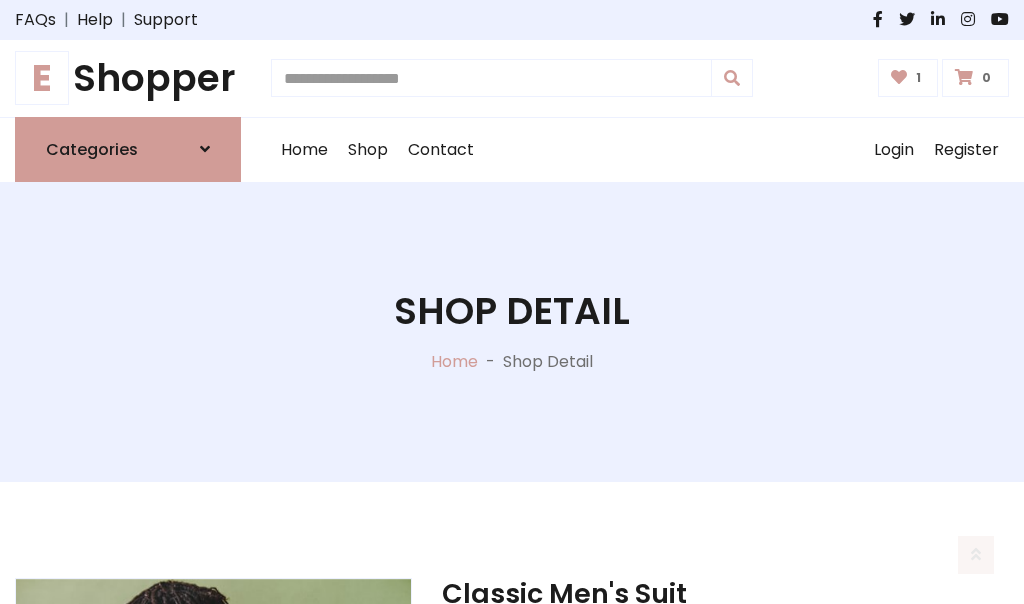 scroll, scrollTop: 262, scrollLeft: 0, axis: vertical 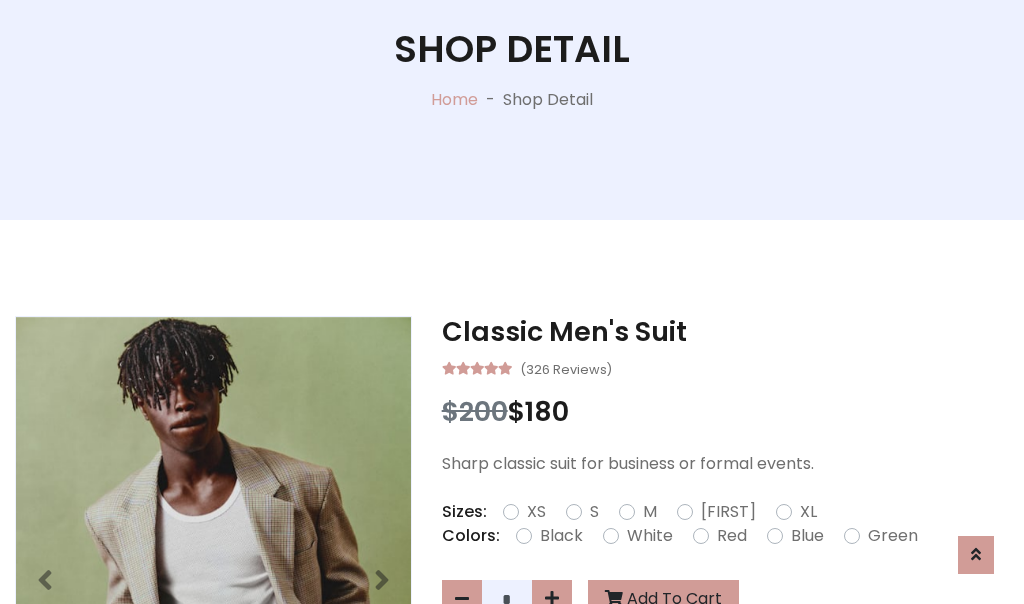 click on "XL" at bounding box center [808, 512] 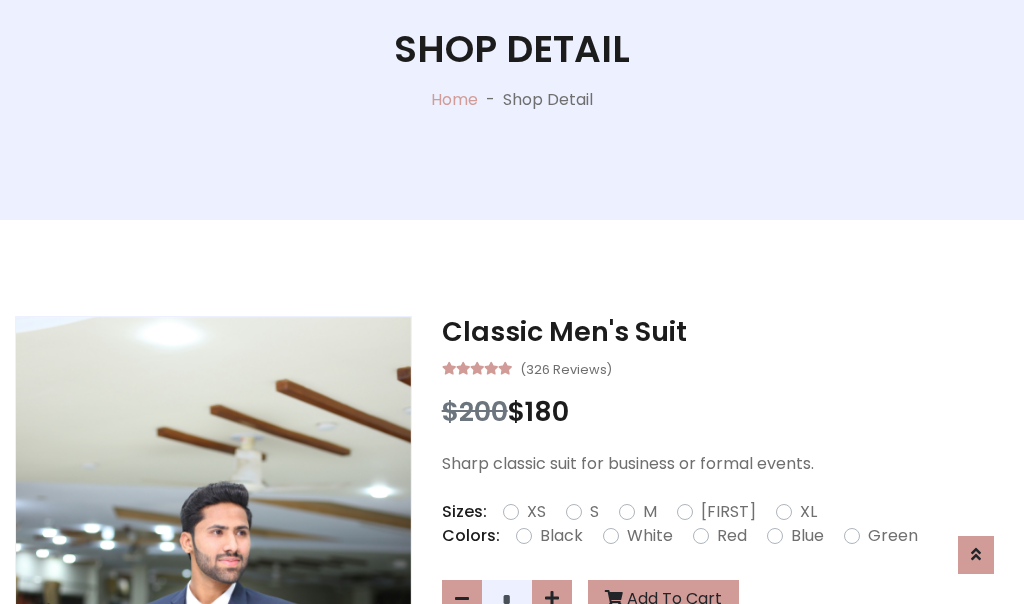 click on "Black" at bounding box center (561, 536) 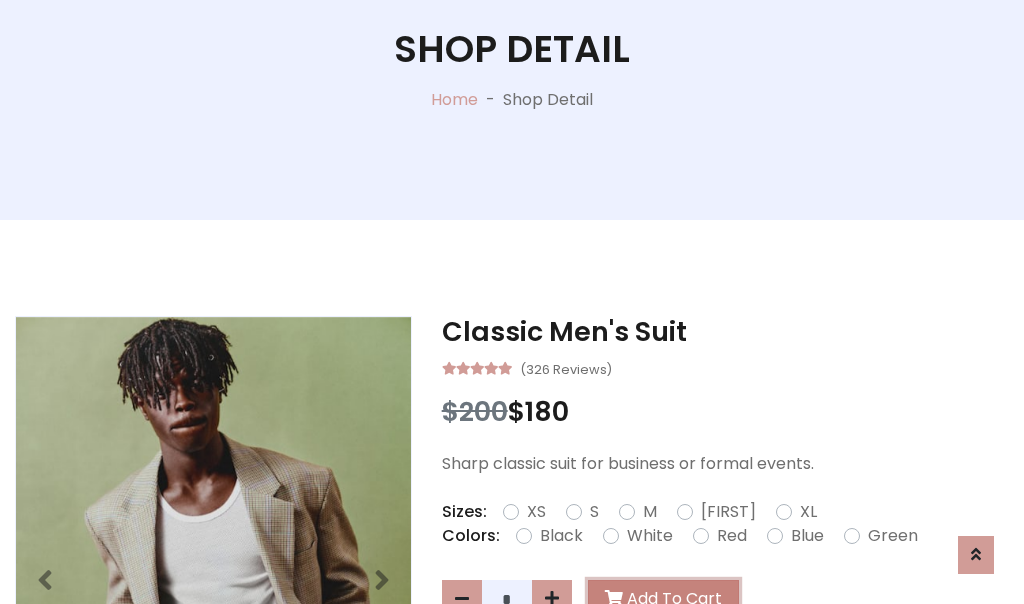 click on "Add To Cart" at bounding box center (663, 599) 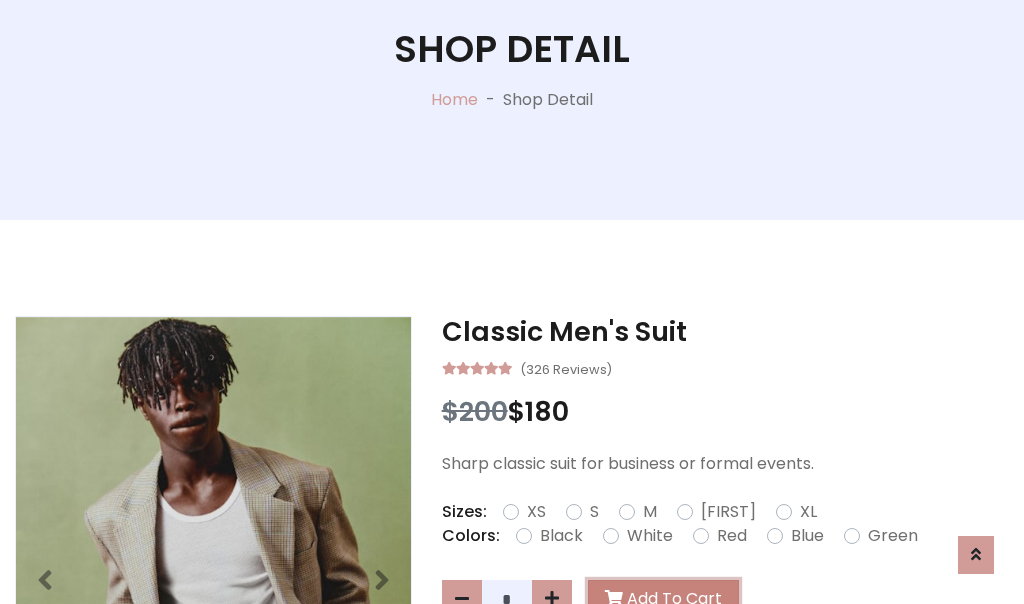 scroll, scrollTop: 0, scrollLeft: 0, axis: both 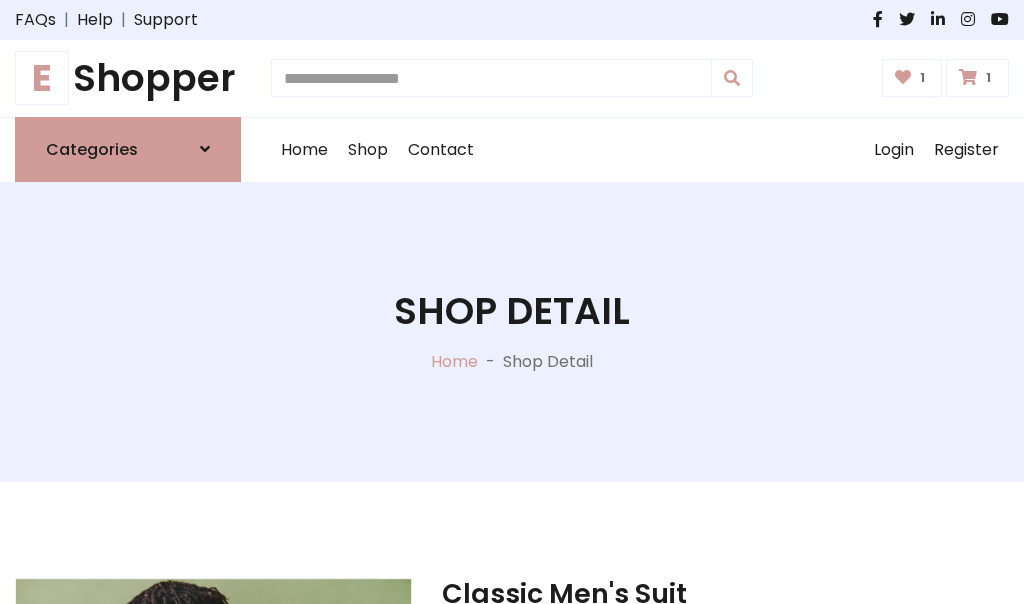 click at bounding box center [968, 77] 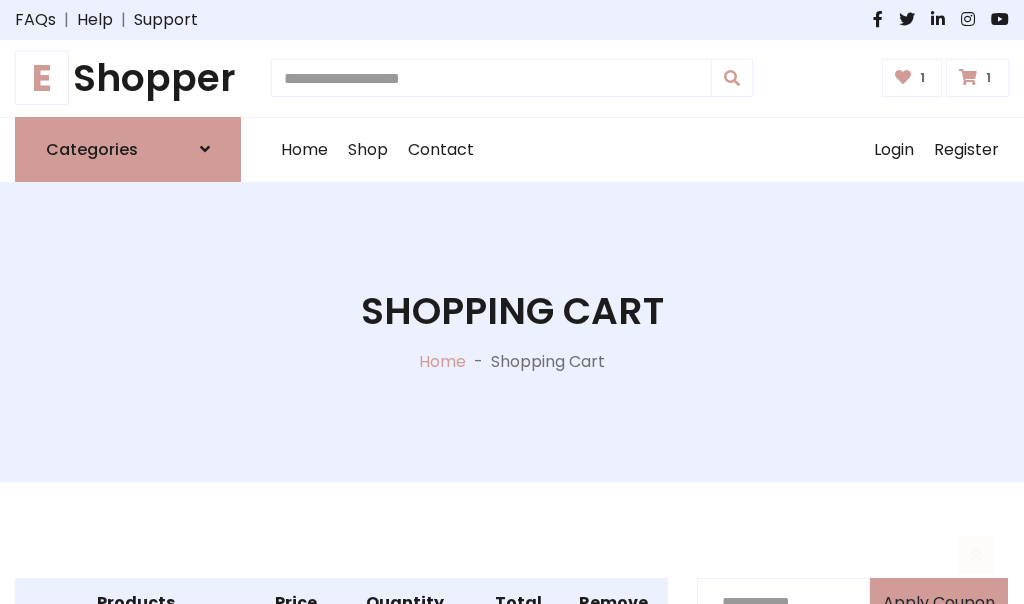 scroll, scrollTop: 570, scrollLeft: 0, axis: vertical 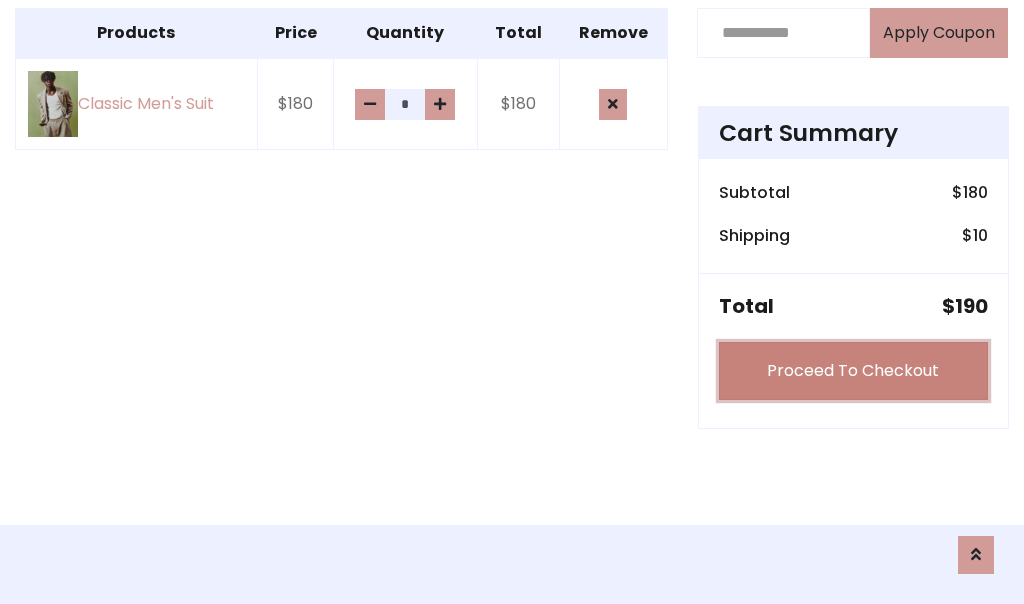 click on "Proceed To Checkout" at bounding box center [853, 371] 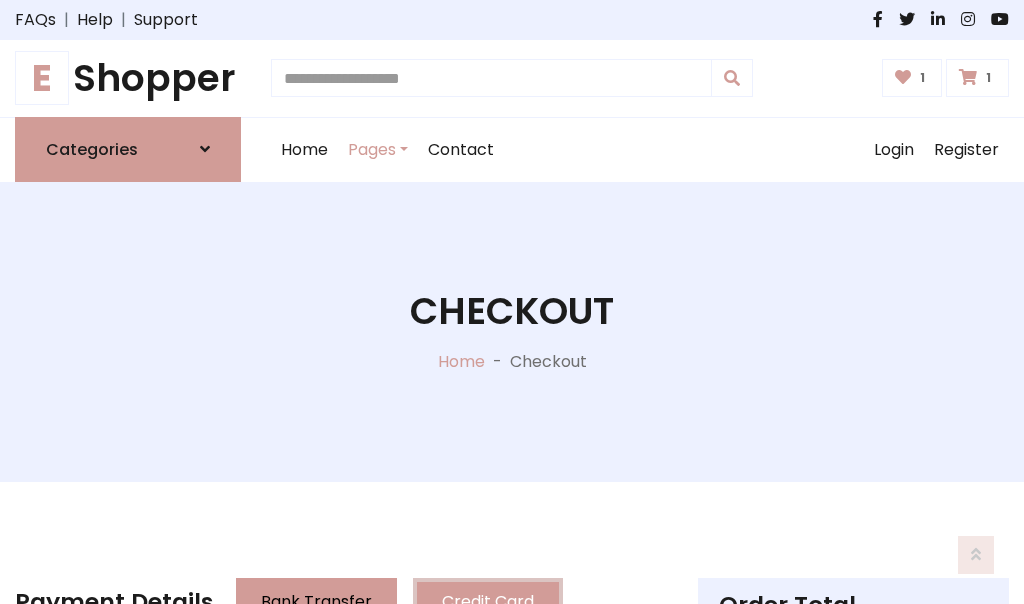 scroll, scrollTop: 201, scrollLeft: 0, axis: vertical 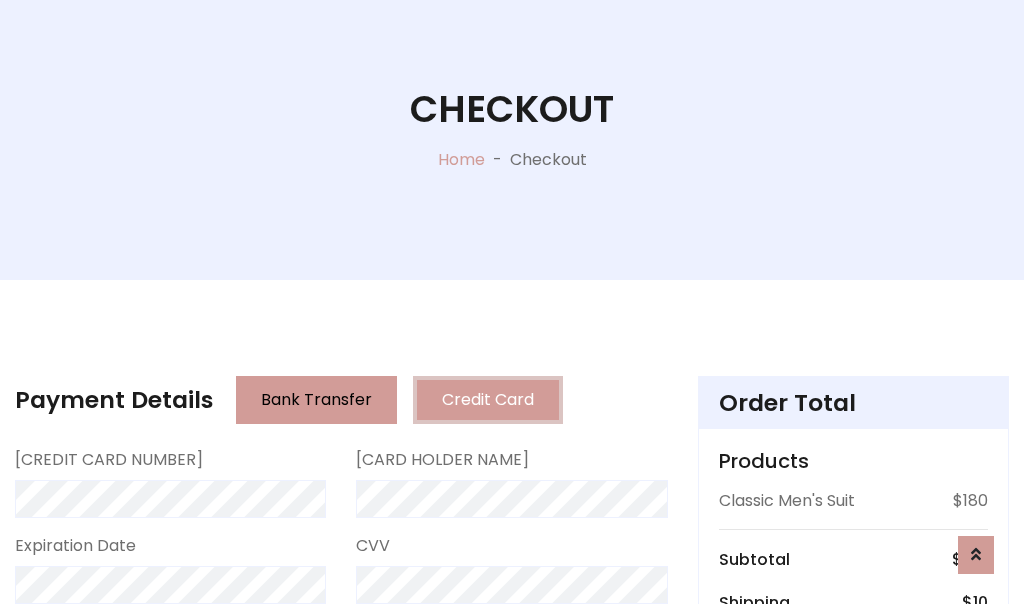 click on "Go to shipping" at bounding box center (853, 816) 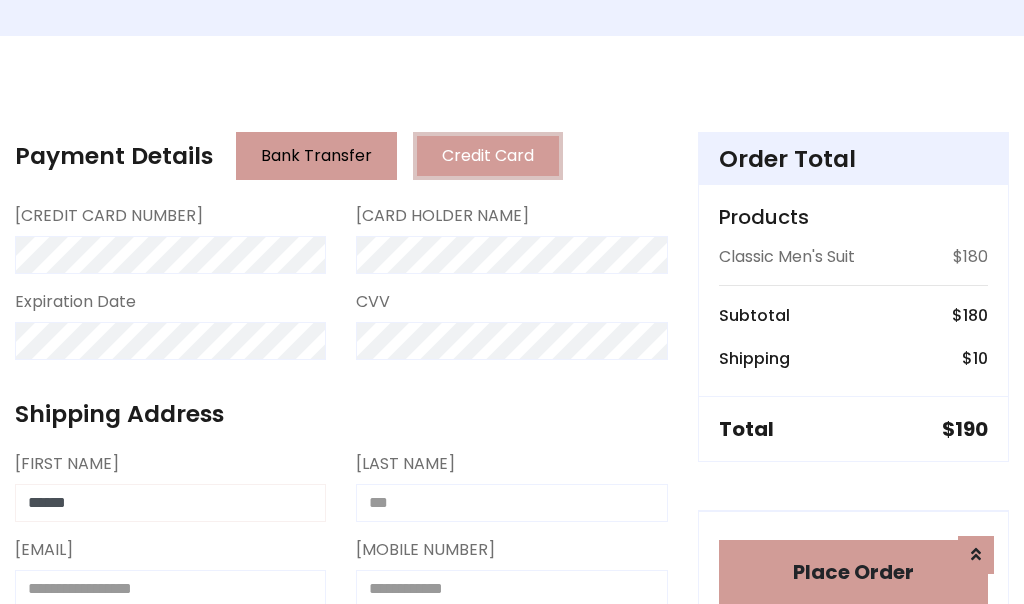 type on "******" 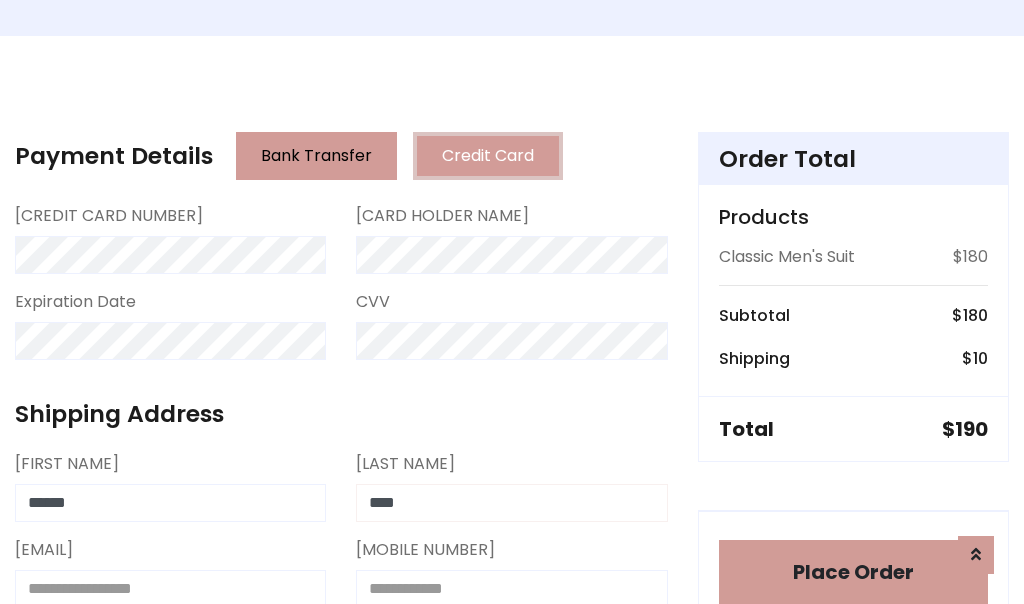 type on "****" 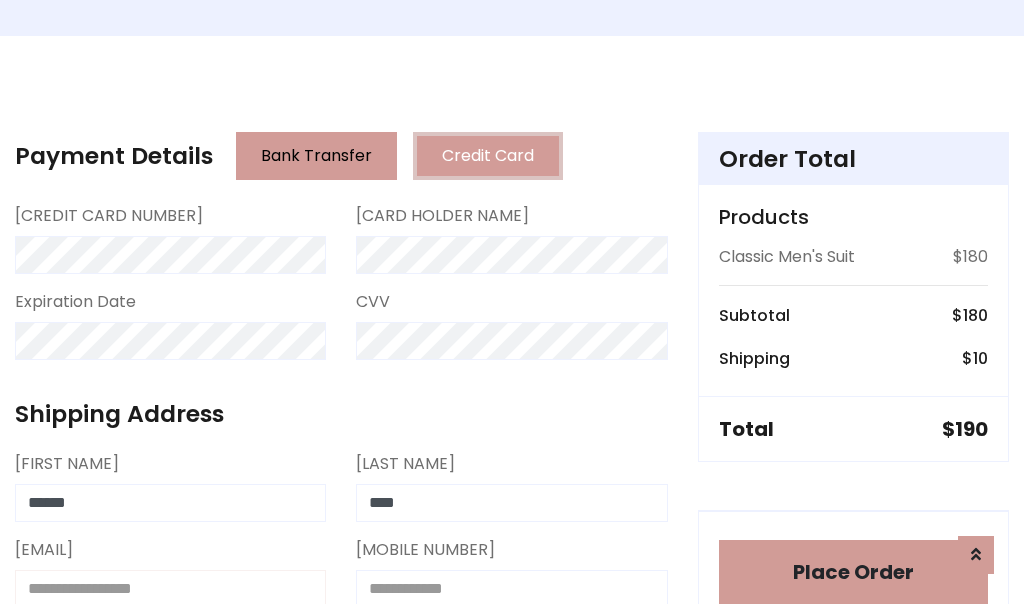 scroll, scrollTop: 450, scrollLeft: 0, axis: vertical 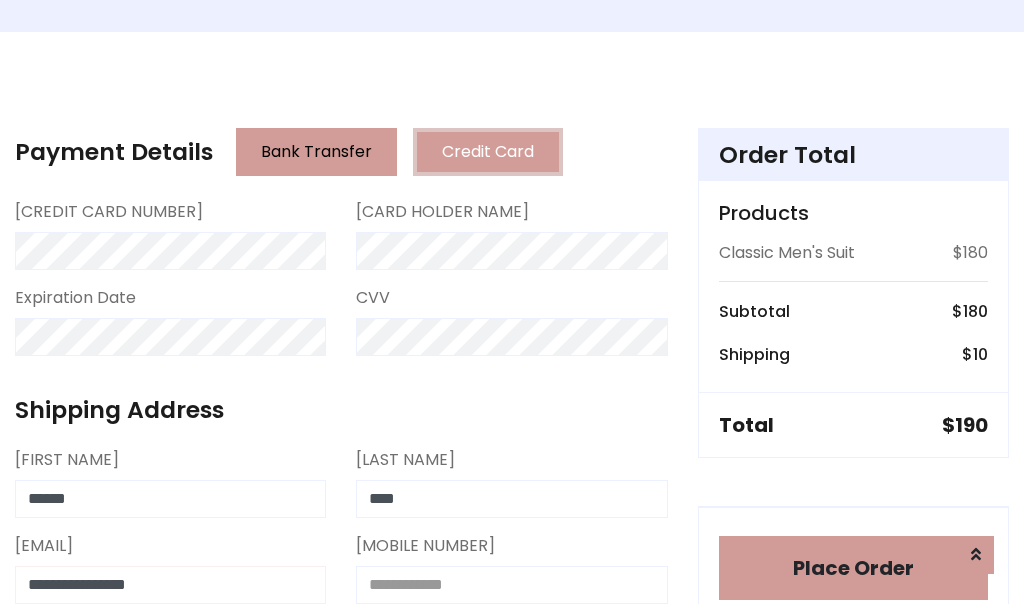 type on "**********" 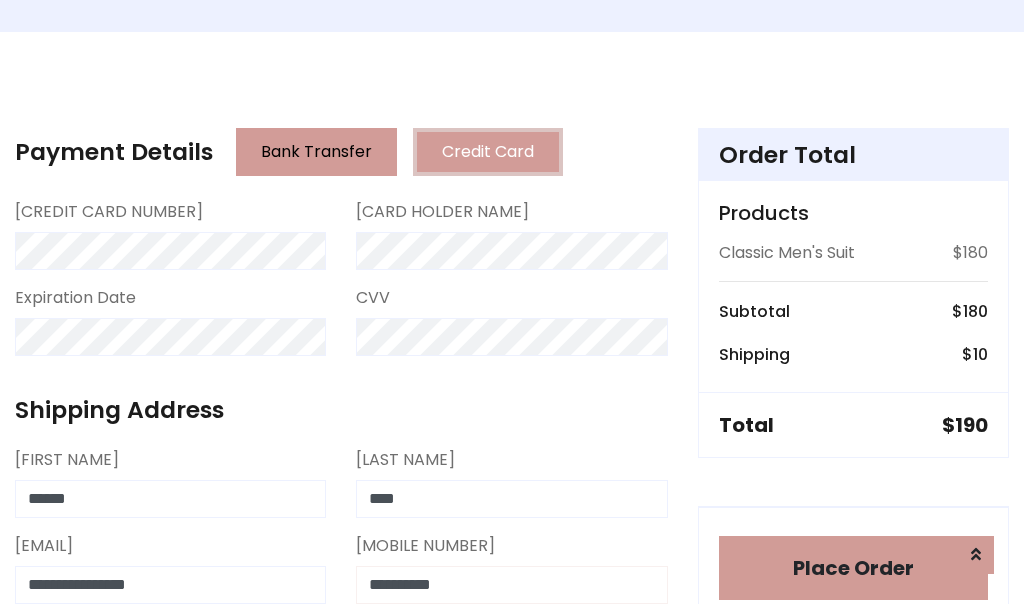 scroll, scrollTop: 573, scrollLeft: 0, axis: vertical 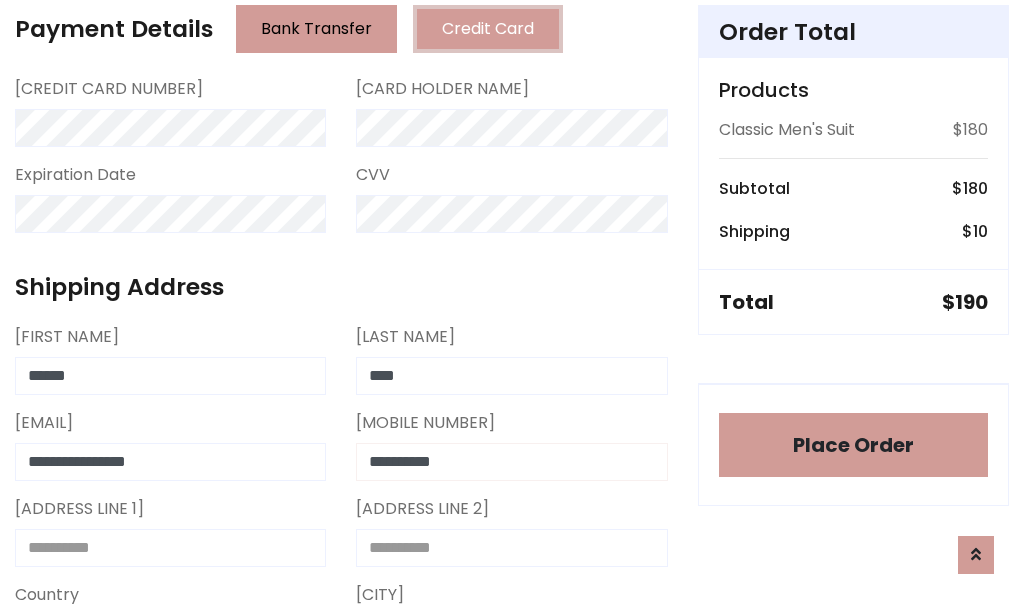 type on "**********" 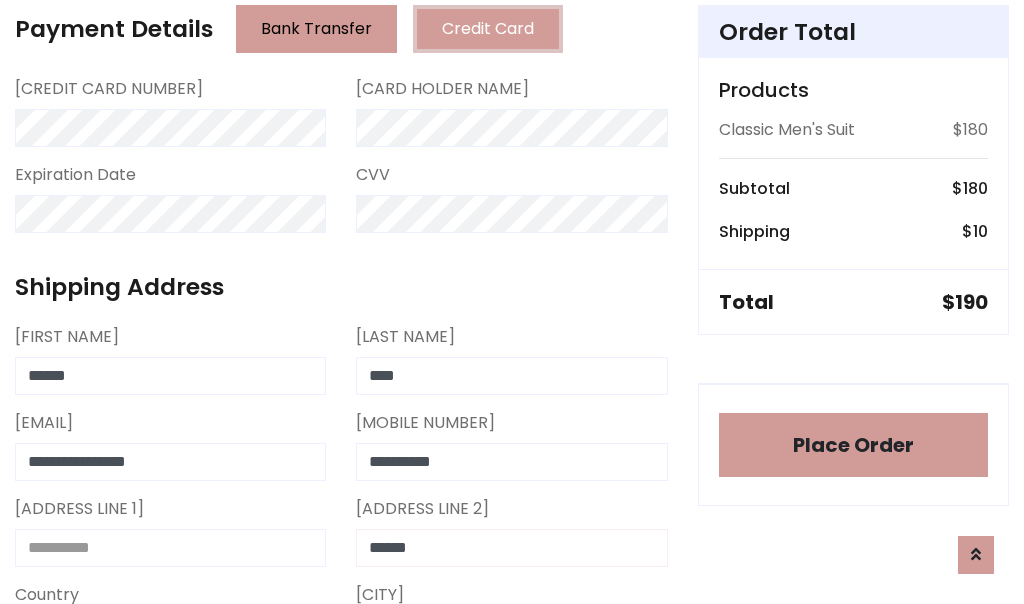 type on "******" 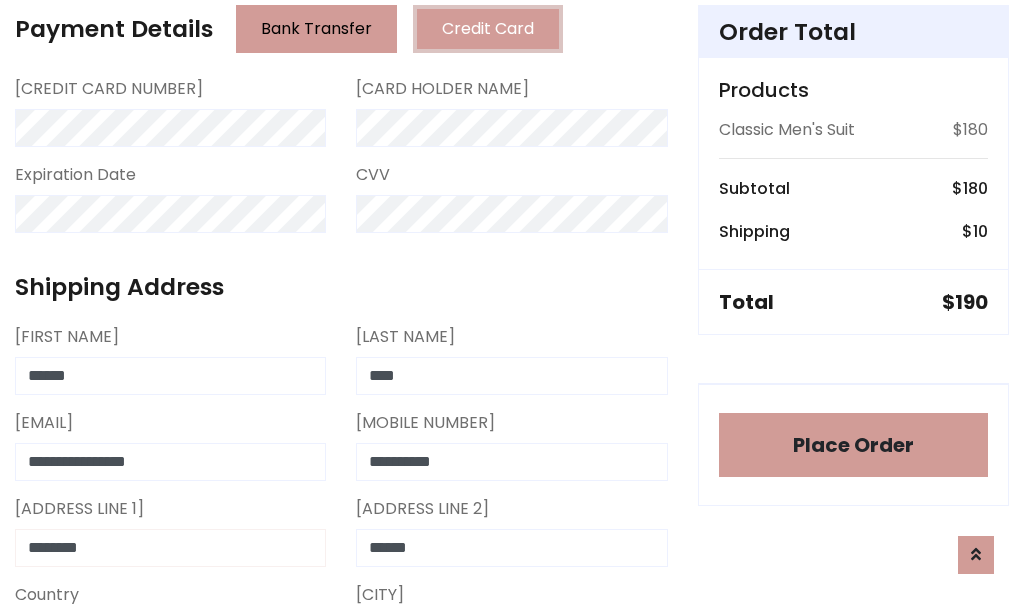 type on "********" 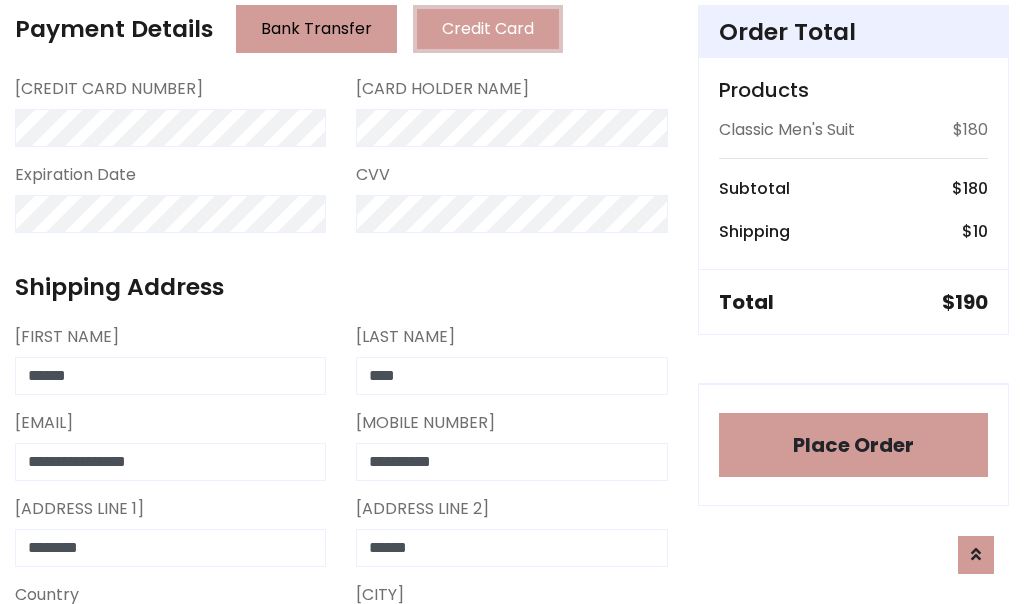 scroll, scrollTop: 905, scrollLeft: 0, axis: vertical 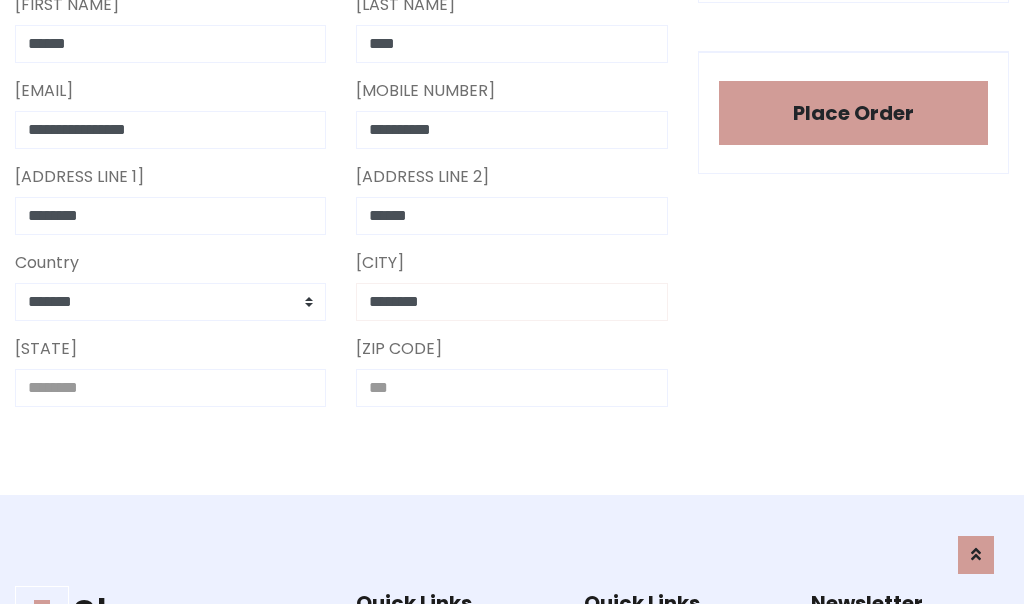 type on "********" 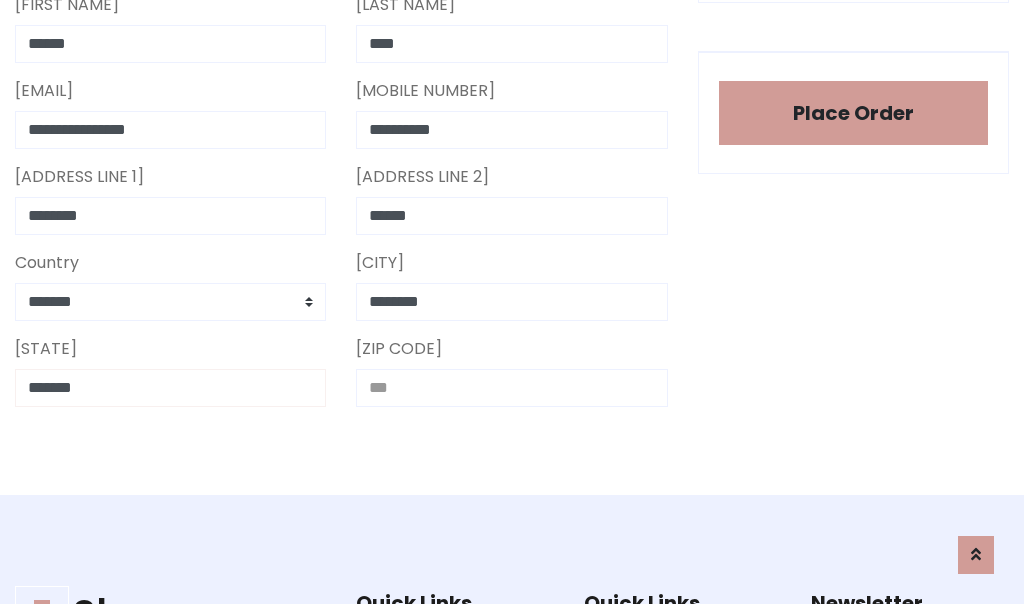 type on "*******" 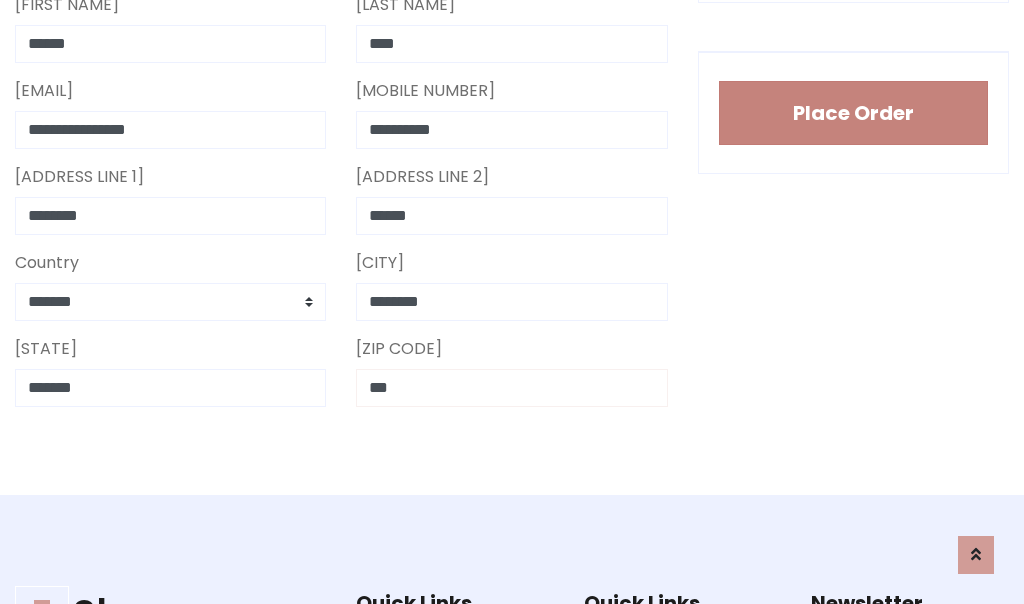 type on "***" 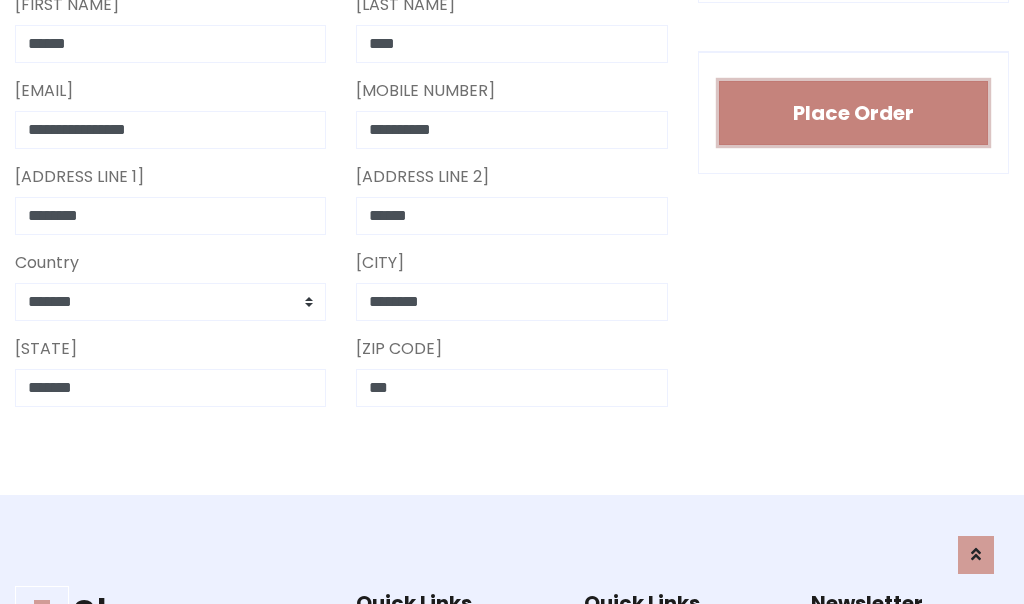 click on "Place Order" at bounding box center [853, 113] 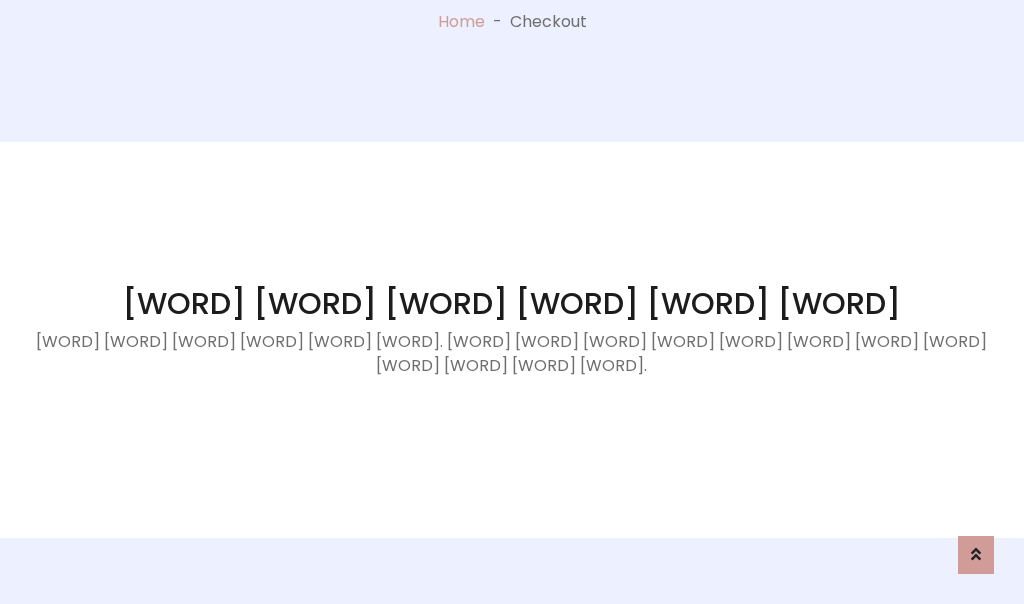 scroll, scrollTop: 0, scrollLeft: 0, axis: both 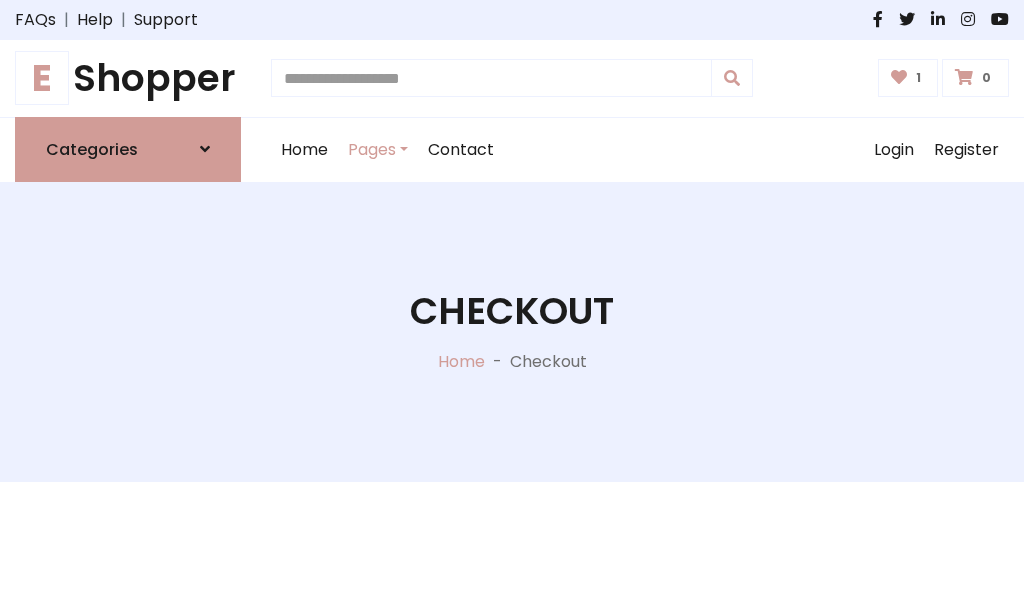 click on "E" at bounding box center [42, 78] 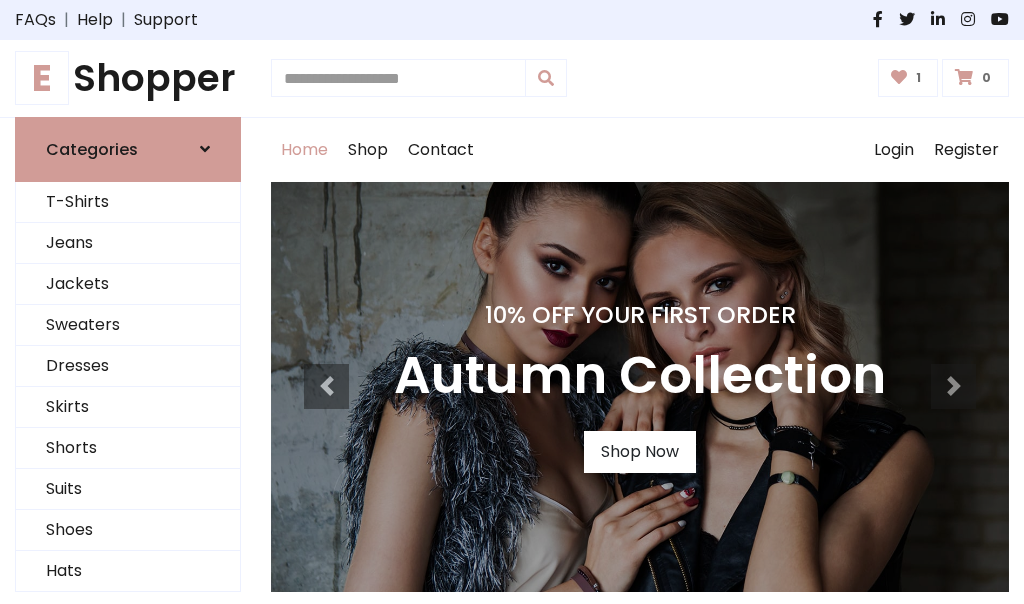 scroll, scrollTop: 0, scrollLeft: 0, axis: both 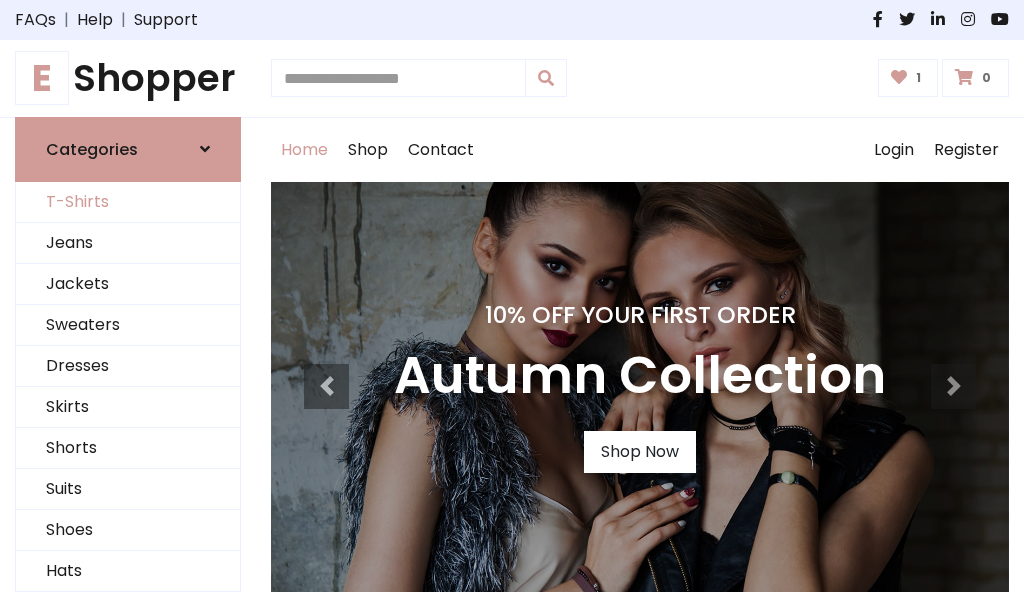 click on "T-Shirts" at bounding box center (128, 202) 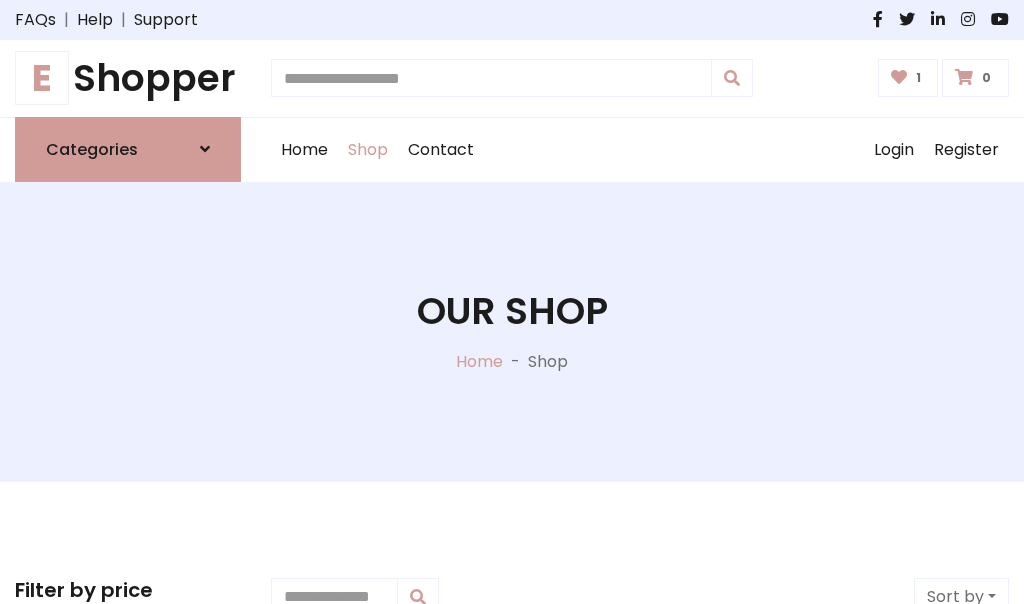scroll, scrollTop: 0, scrollLeft: 0, axis: both 